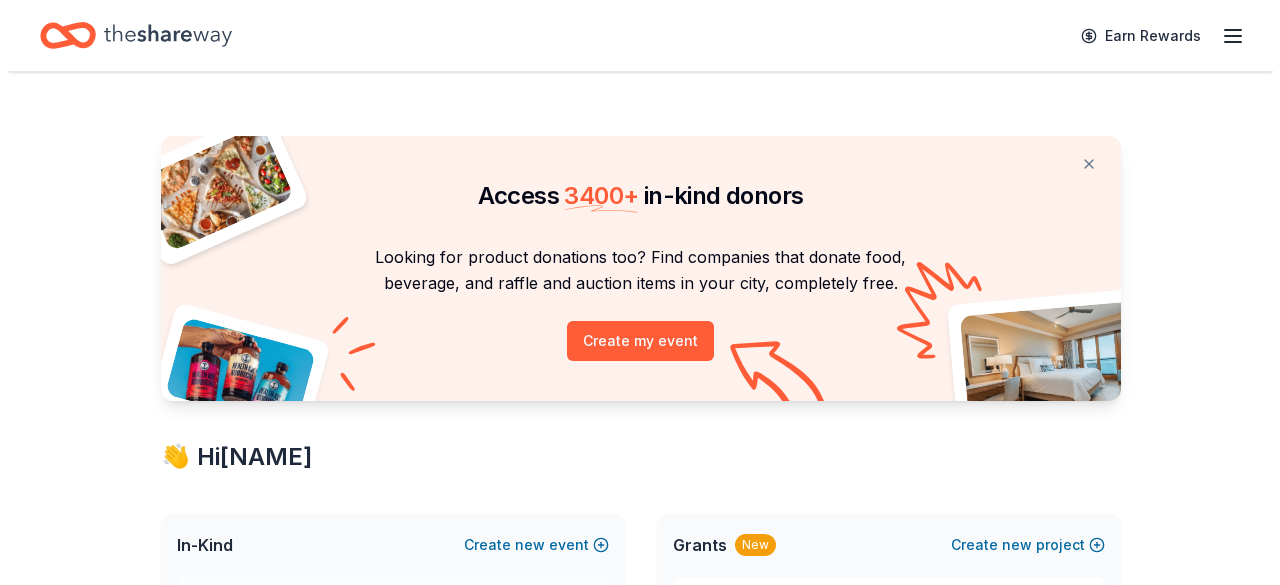 scroll, scrollTop: 0, scrollLeft: 0, axis: both 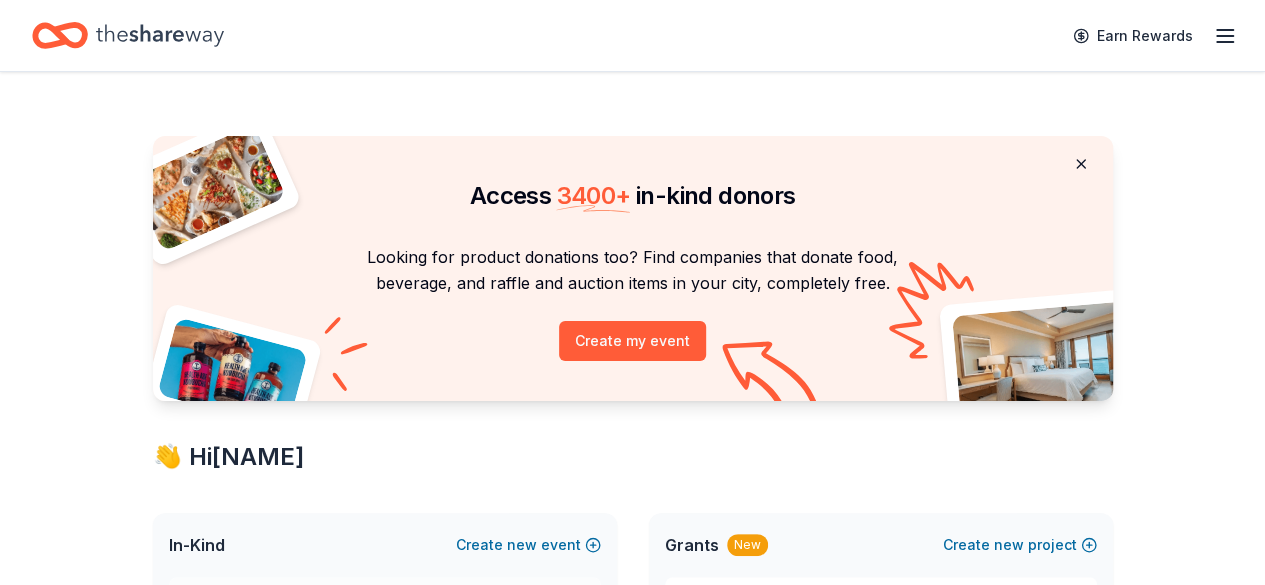click at bounding box center (1081, 164) 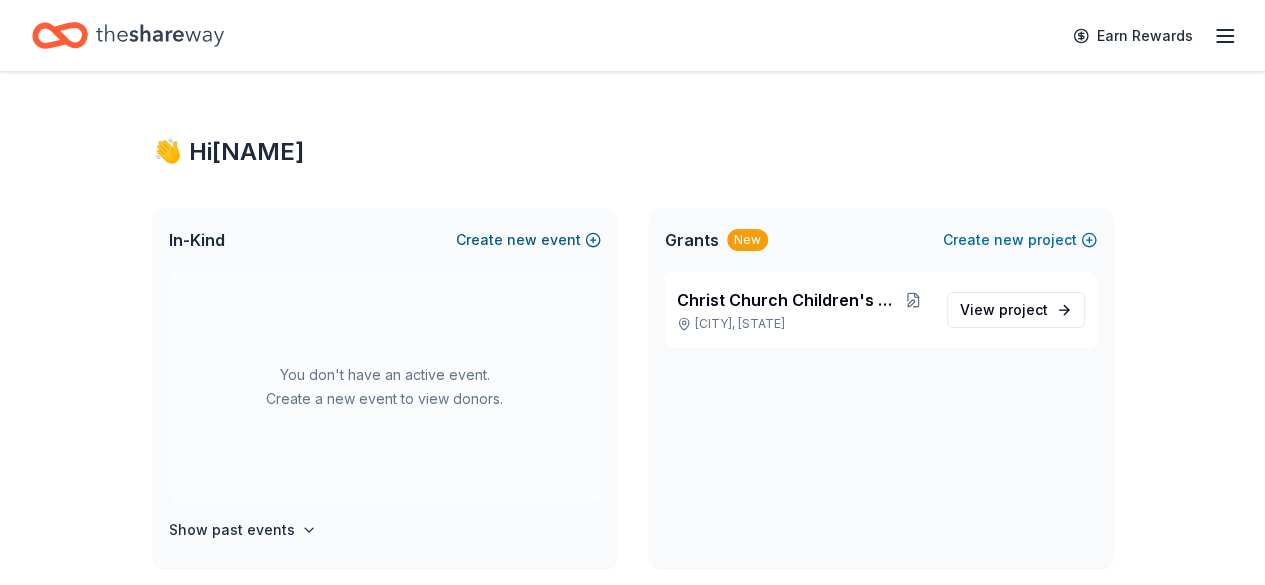 click on "new" at bounding box center [522, 240] 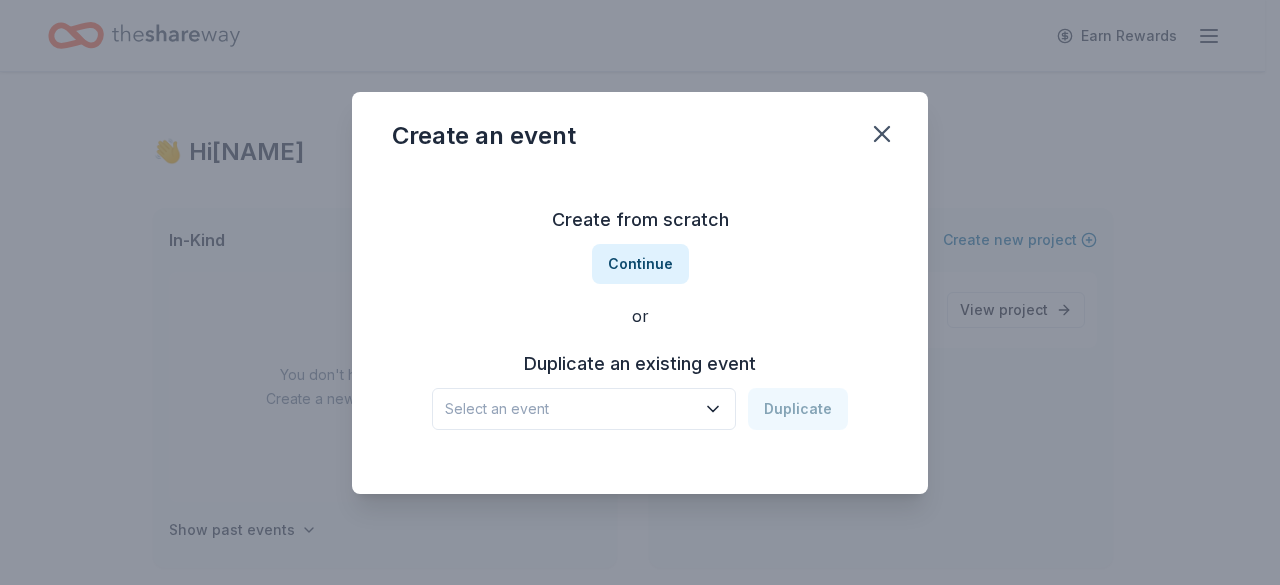 click 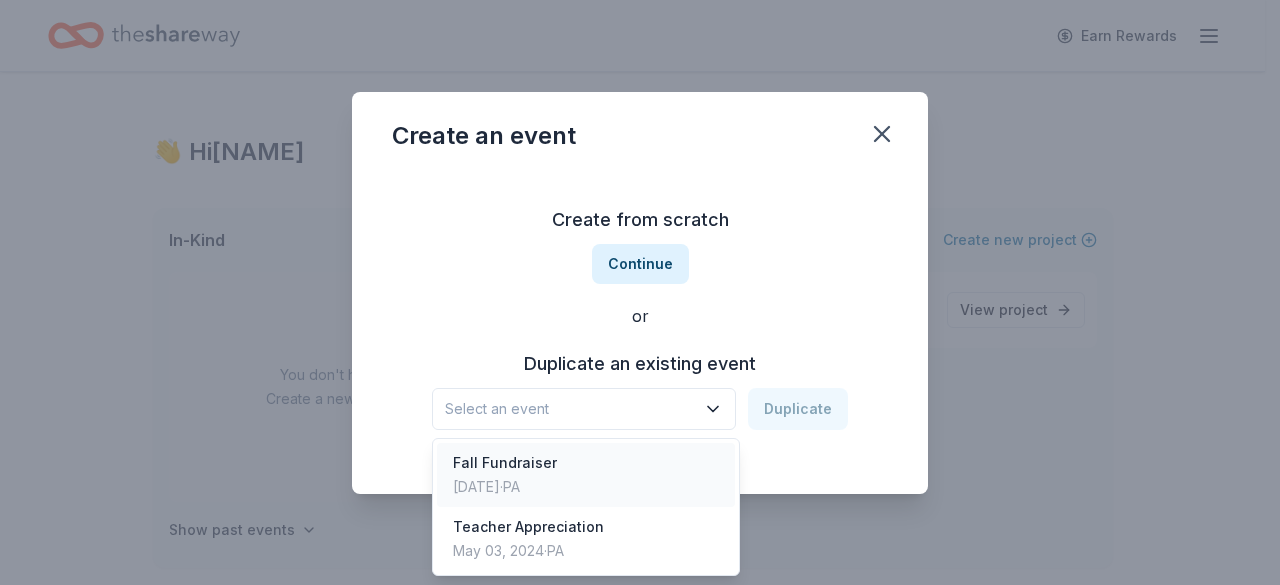 click on "Fall Fundraiser" at bounding box center (505, 463) 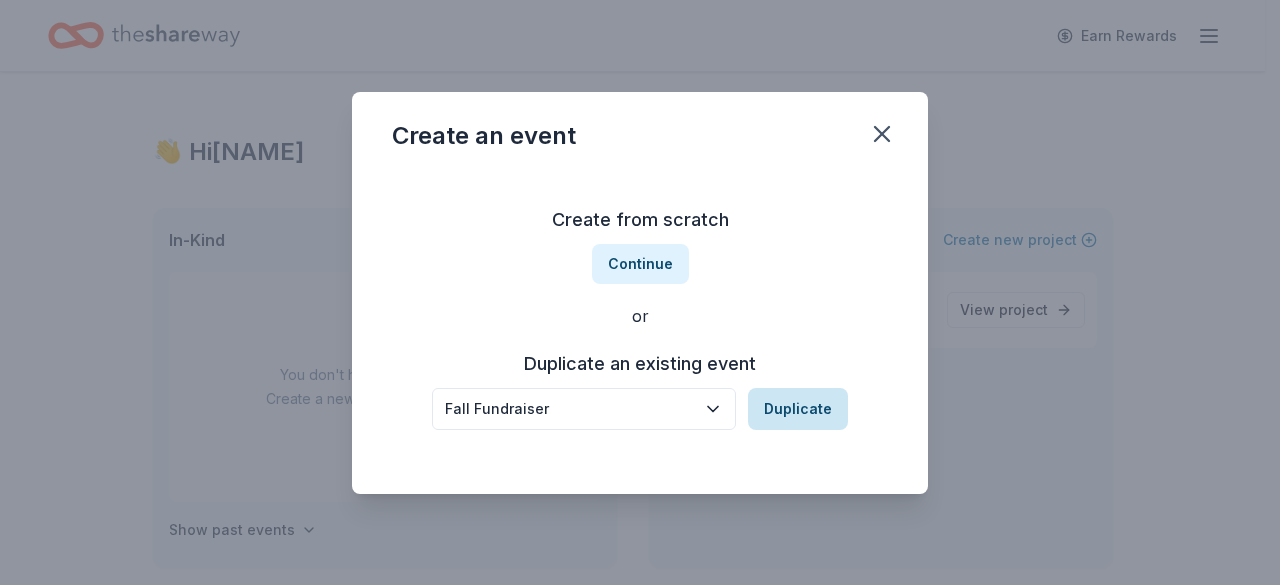 click on "Duplicate" at bounding box center [798, 409] 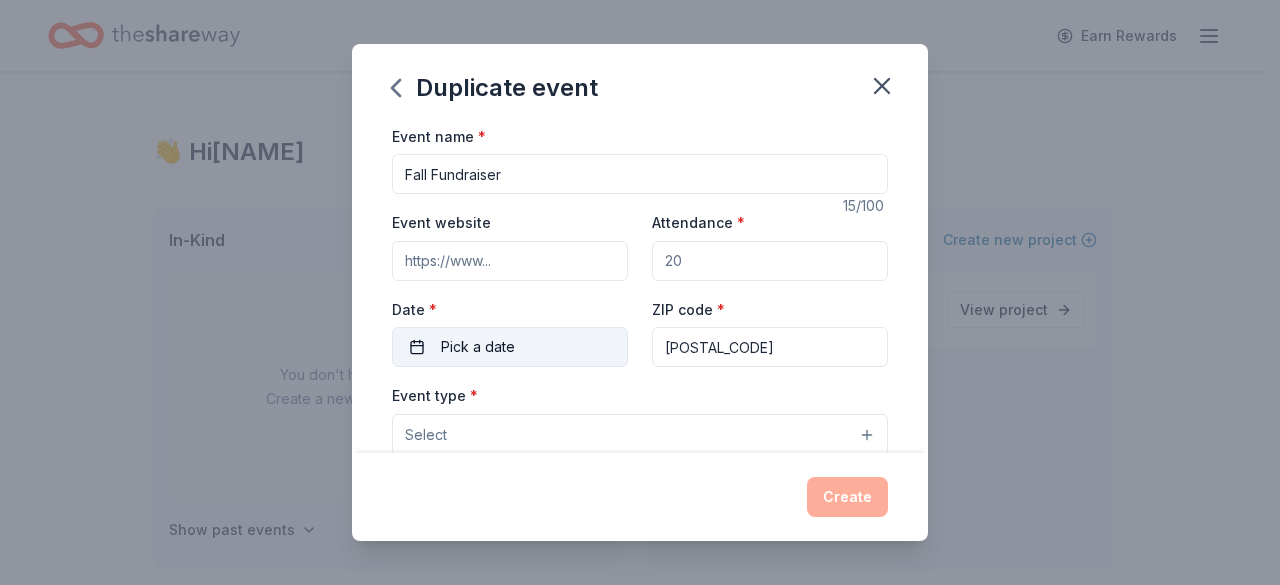 click on "Pick a date" at bounding box center [510, 347] 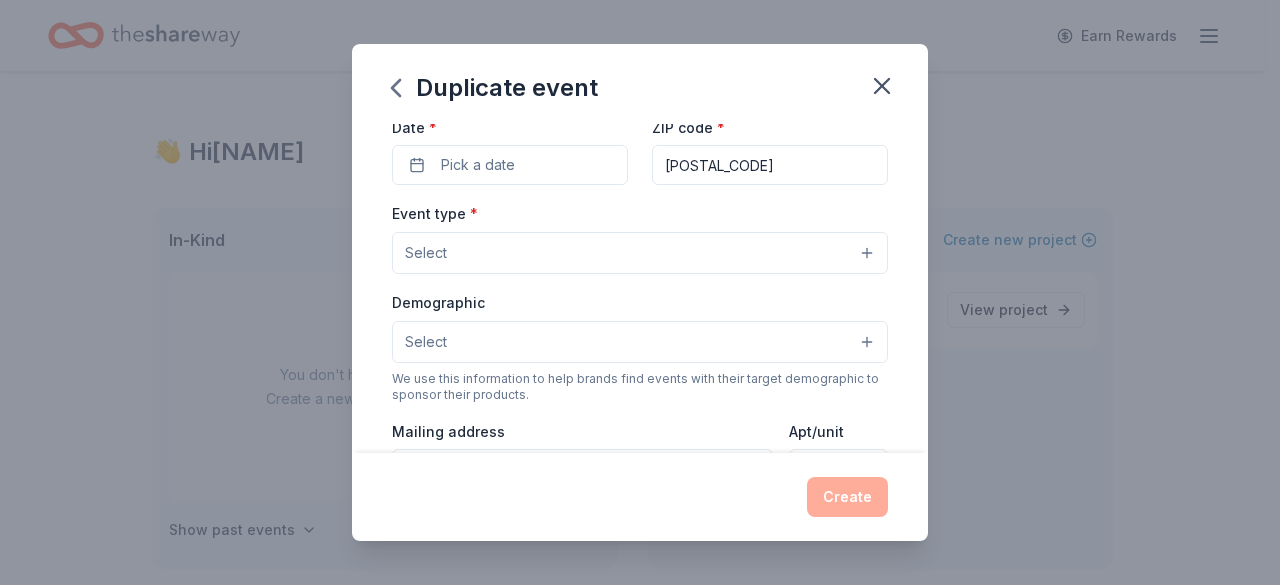 scroll, scrollTop: 0, scrollLeft: 0, axis: both 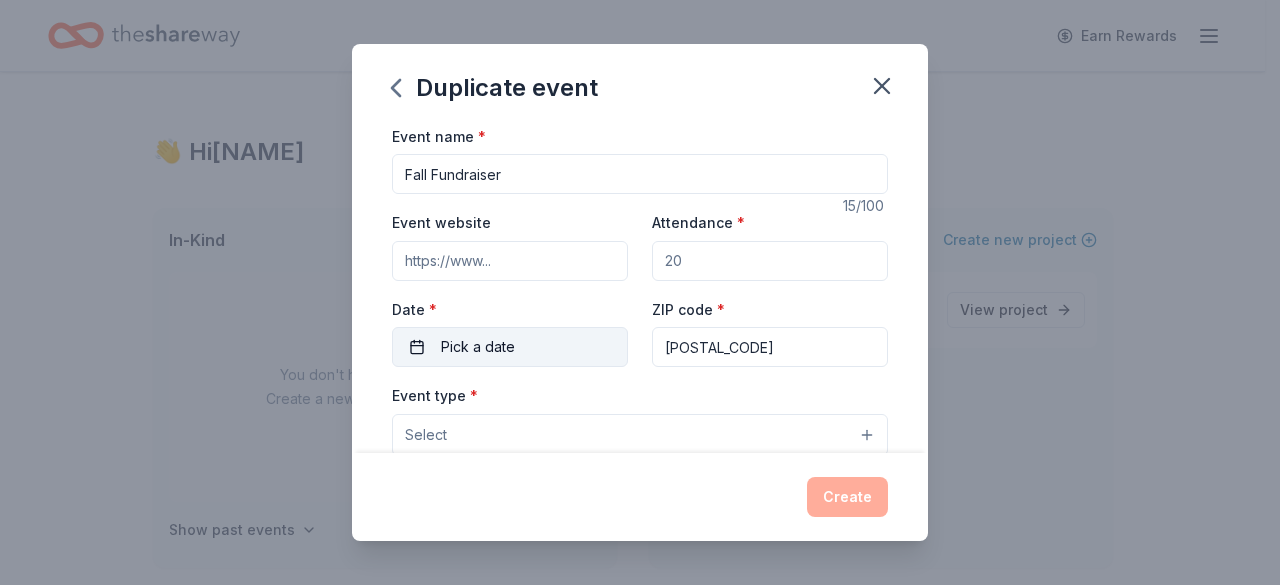 click on "Pick a date" at bounding box center (510, 347) 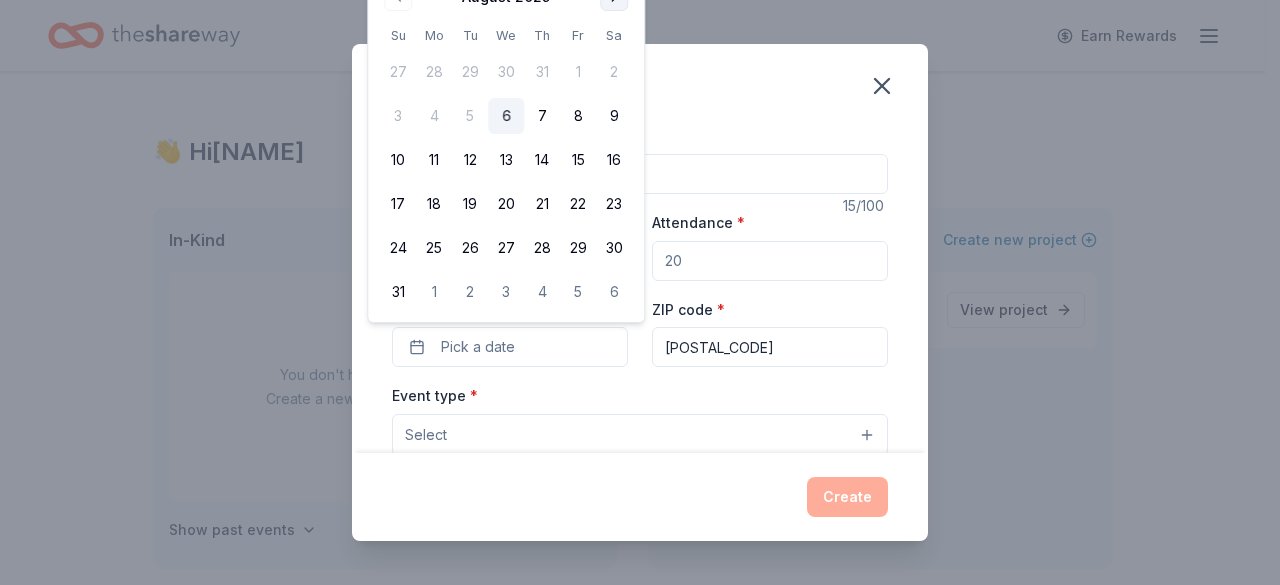 click at bounding box center (614, -3) 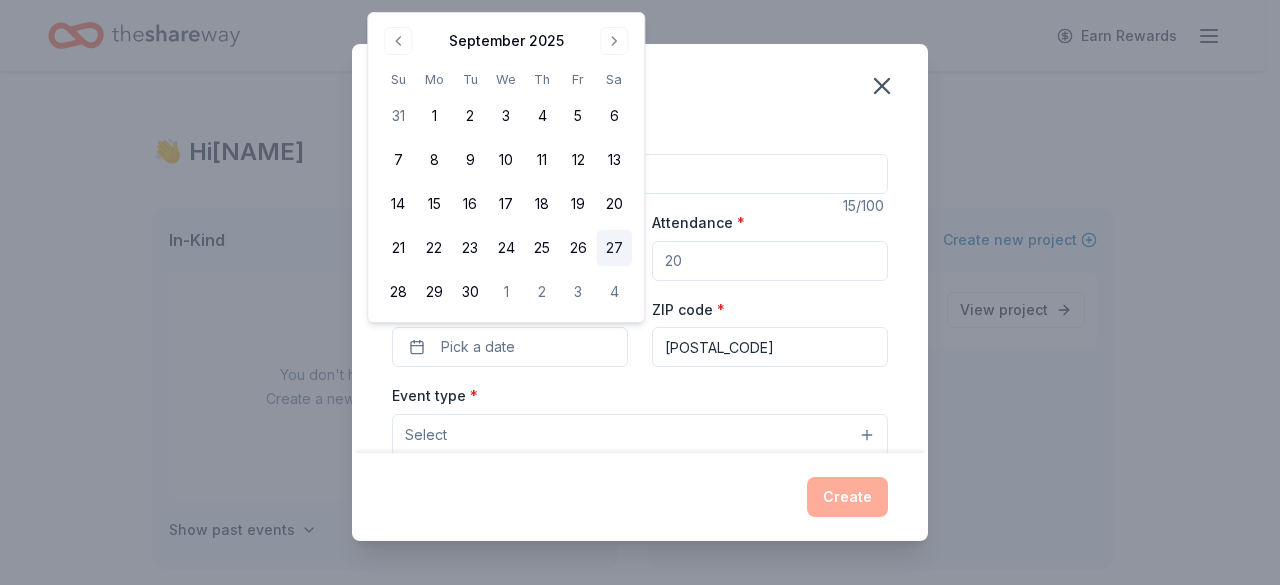 click on "27" at bounding box center (614, 248) 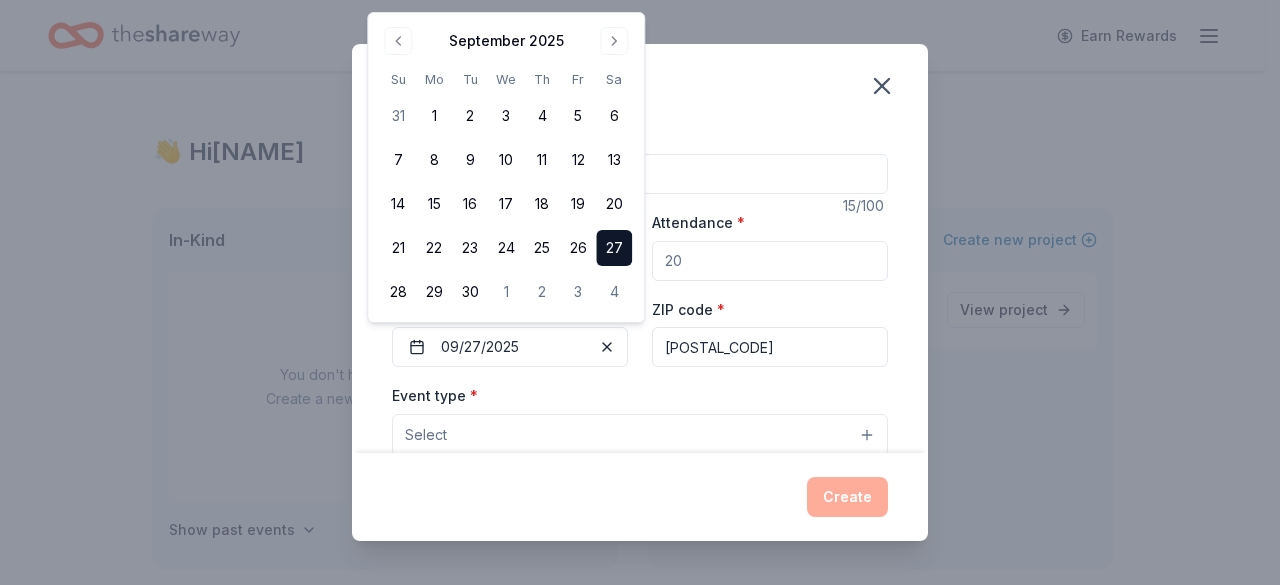 click on "Select" at bounding box center (640, 435) 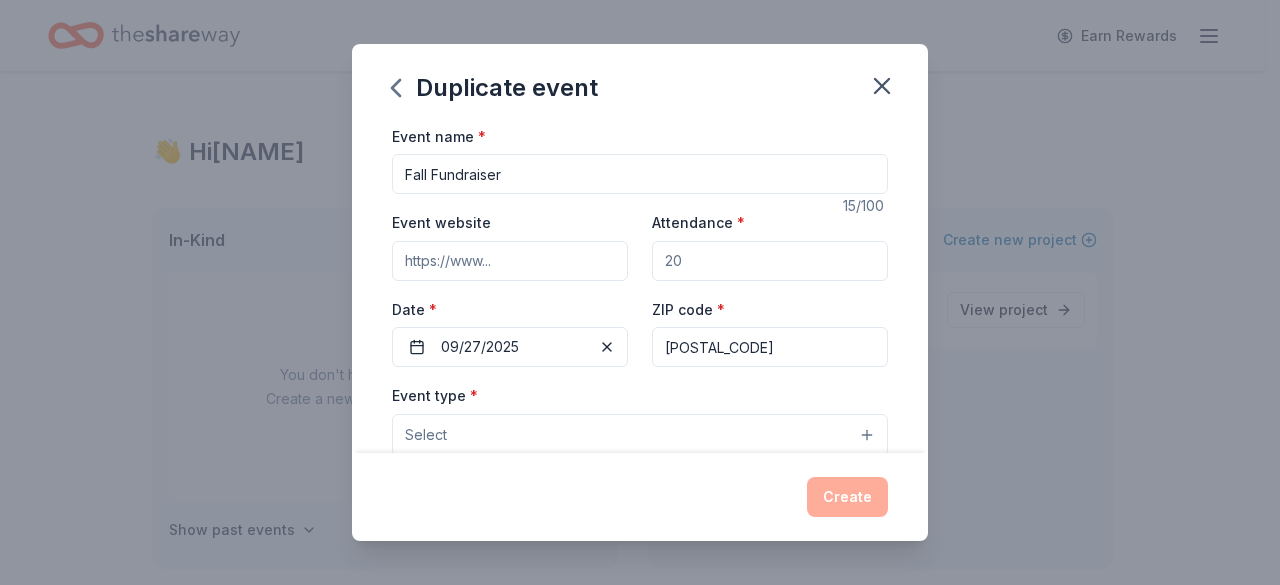 click on "Select" at bounding box center [640, 435] 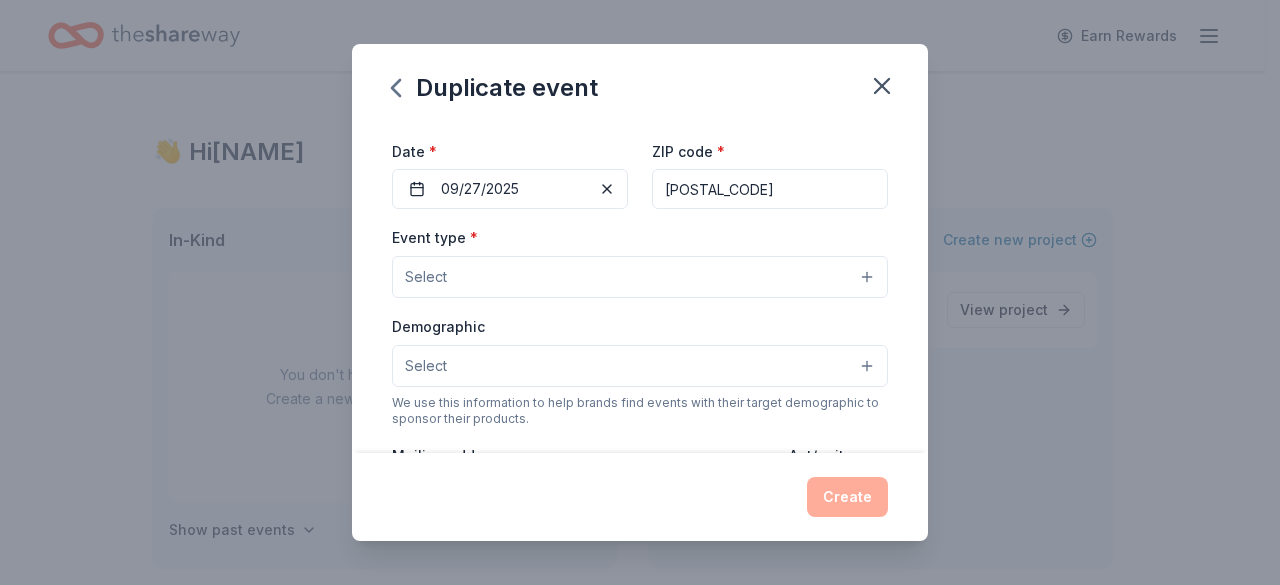 scroll, scrollTop: 120, scrollLeft: 0, axis: vertical 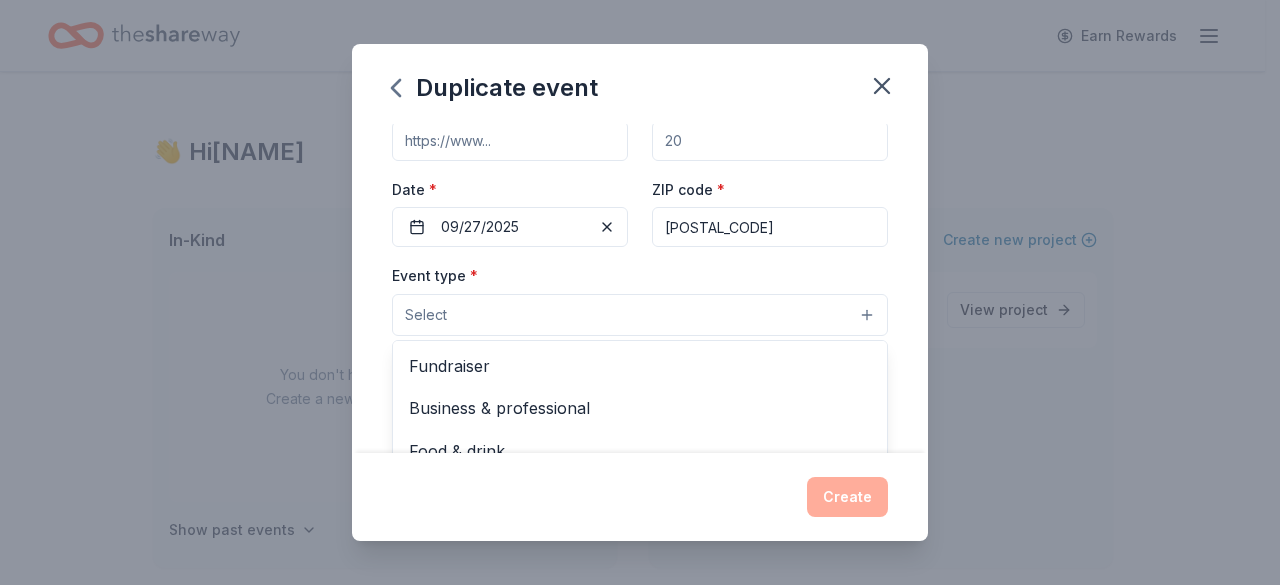 click on "Select" at bounding box center (640, 315) 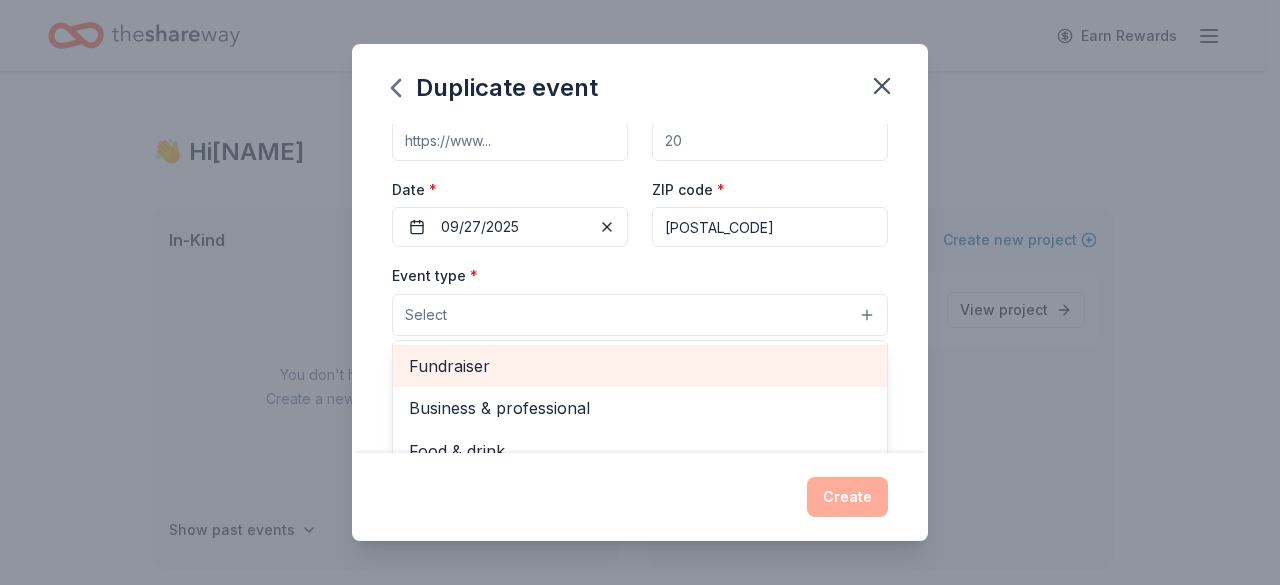 click on "Fundraiser" at bounding box center [640, 366] 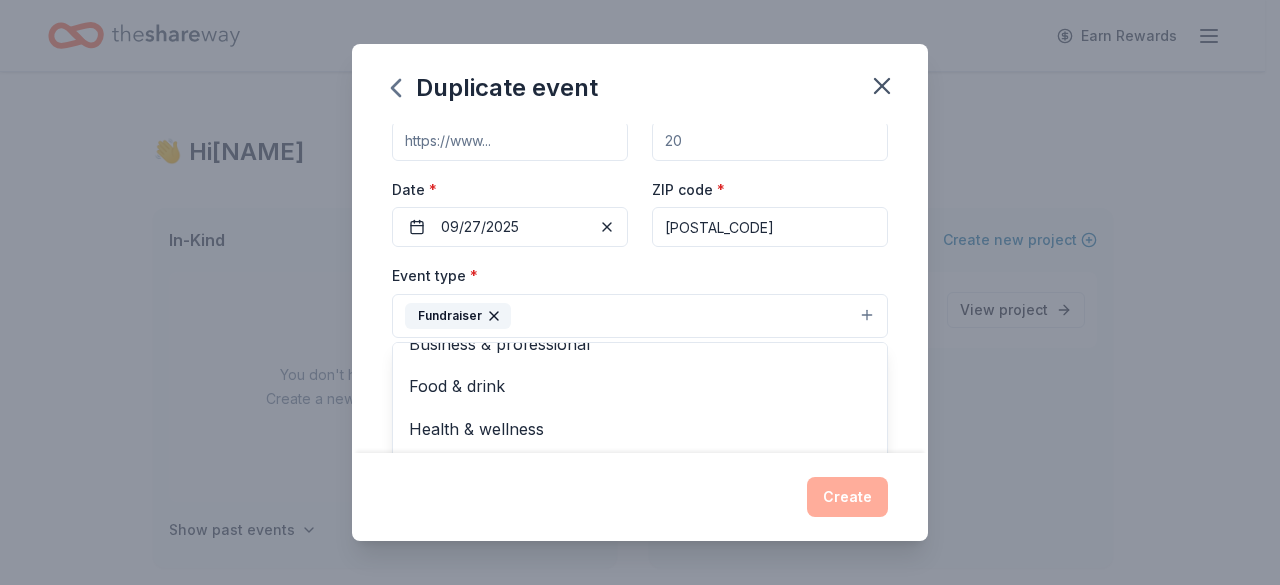 scroll, scrollTop: 0, scrollLeft: 0, axis: both 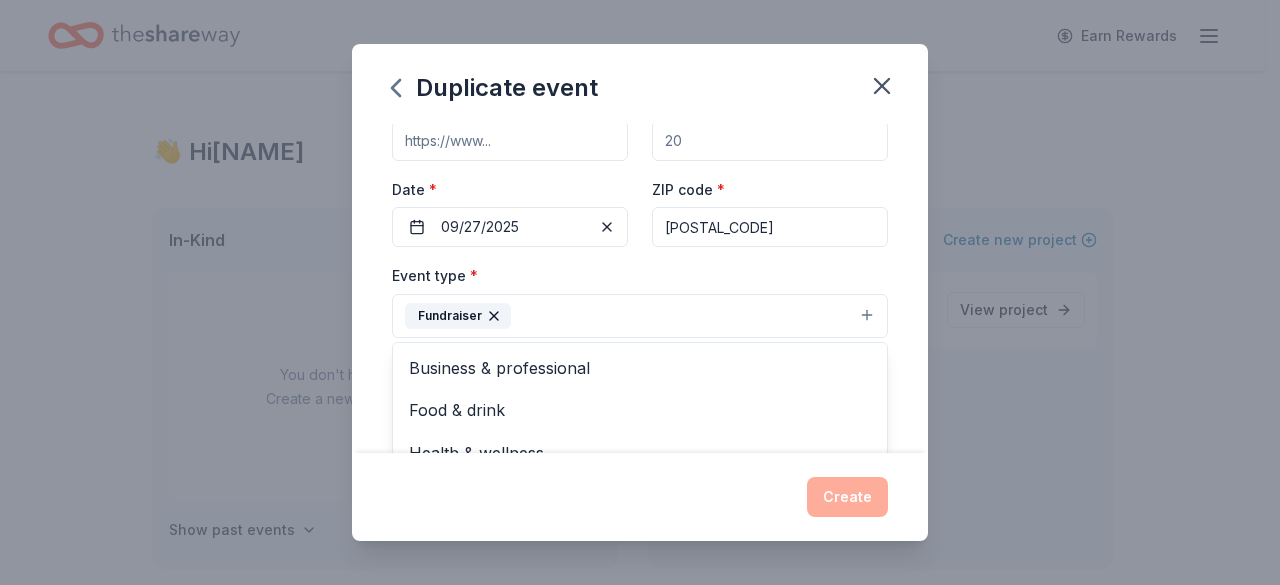 click on "Event name * Fall Fundraiser 15 /100 Event website Attendance * Date * [DATE] ZIP code * [POSTAL_CODE] Event type * Fundraiser Business & professional Food & drink Health & wellness Hobbies Music Performing & visual arts Demographic Select We use this information to help brands find events with their target demographic to sponsor their products. Mailing address Apt/unit Description What are you looking for? * Auction & raffle Meals Snacks Desserts Alcohol Beverages Send me reminders Email me reminders of donor application deadlines Recurring event" at bounding box center (640, 467) 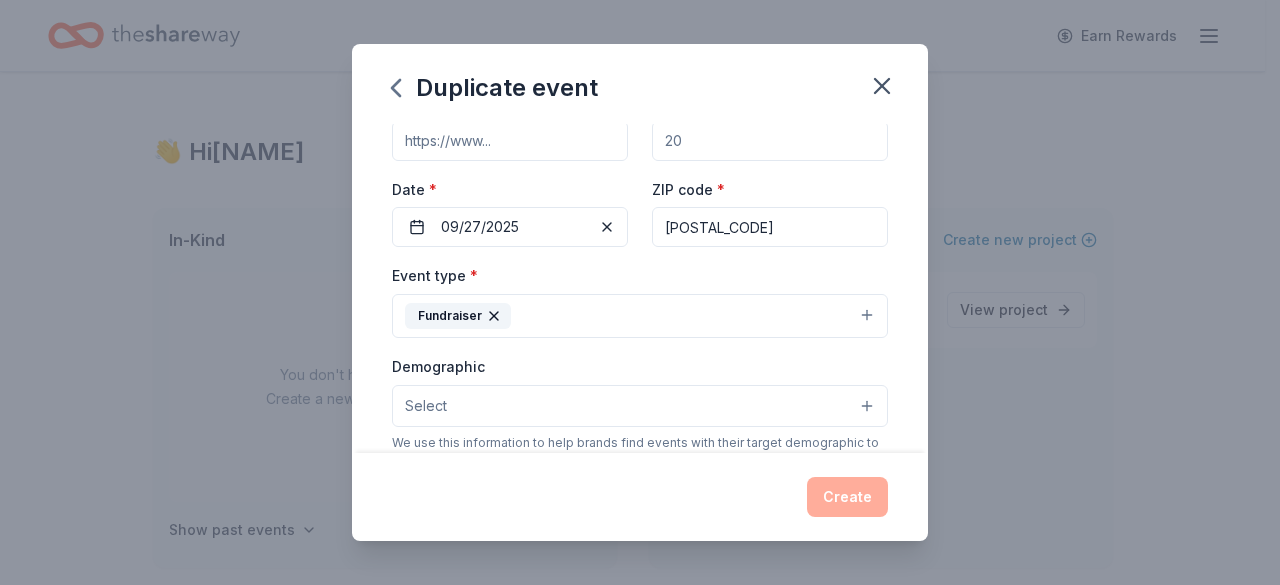click on "Select" at bounding box center (640, 406) 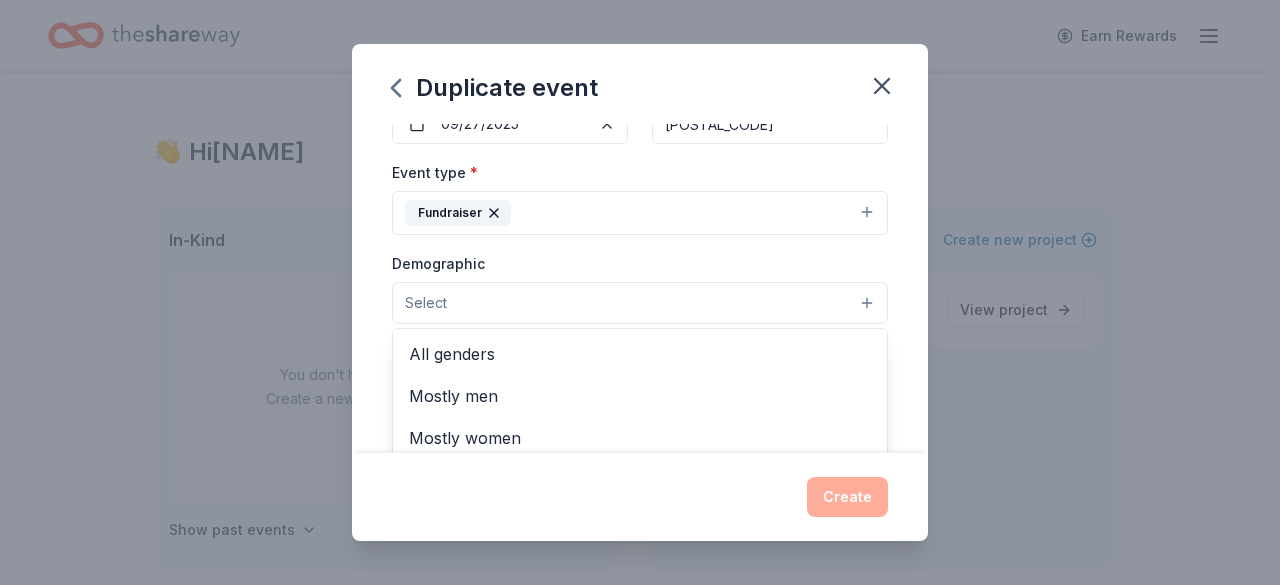 scroll, scrollTop: 228, scrollLeft: 0, axis: vertical 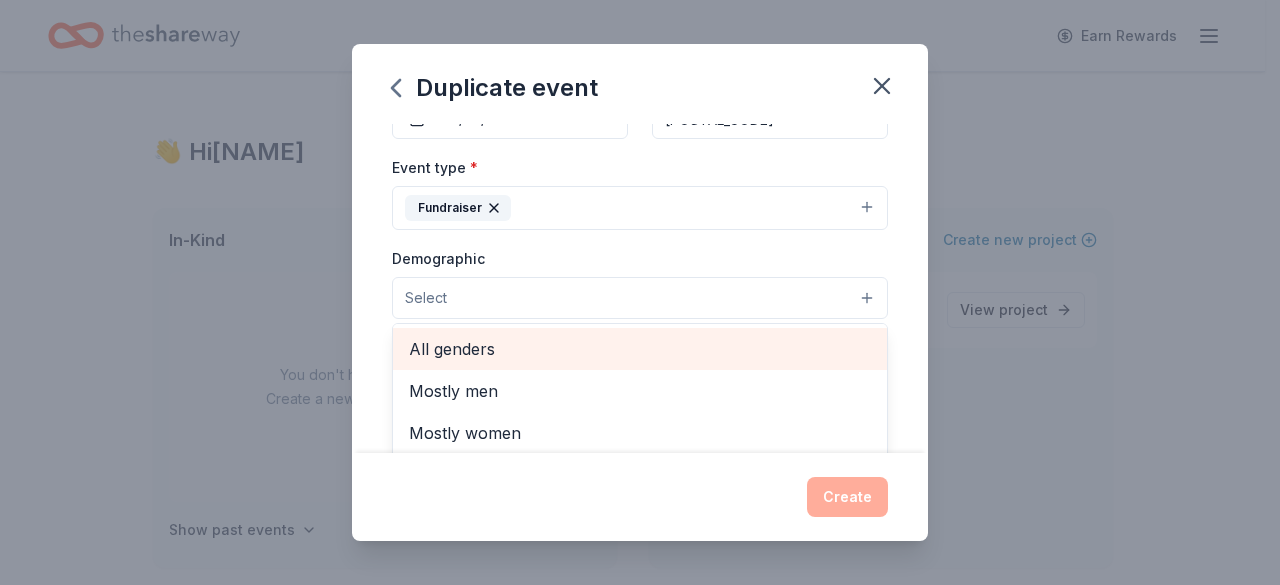click on "All genders" at bounding box center [640, 349] 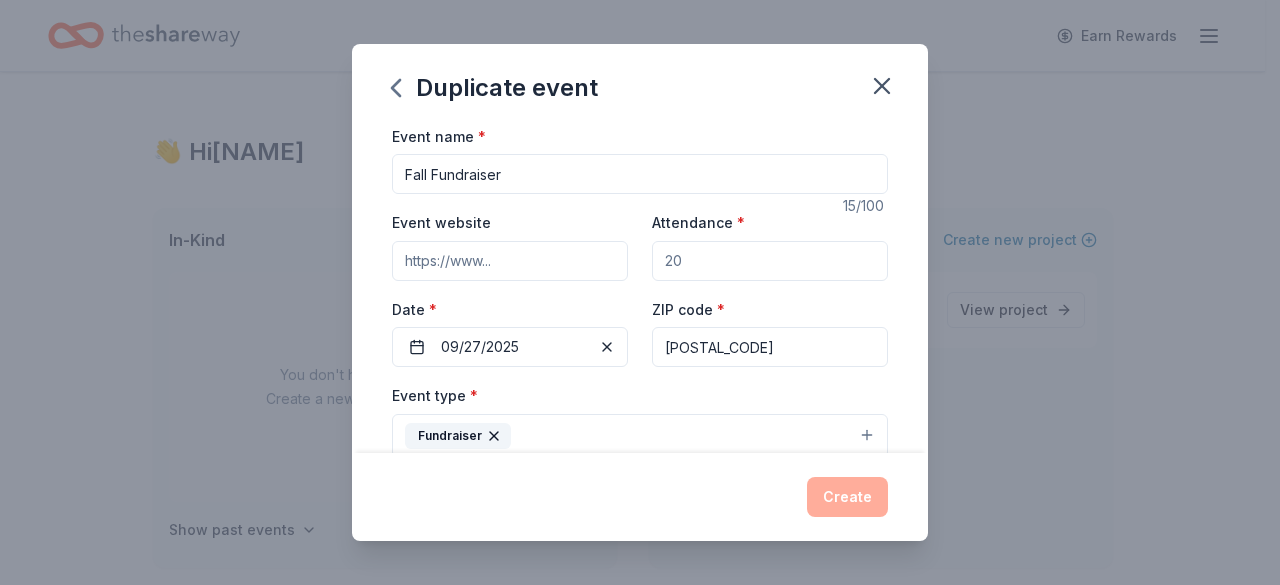 scroll, scrollTop: 0, scrollLeft: 0, axis: both 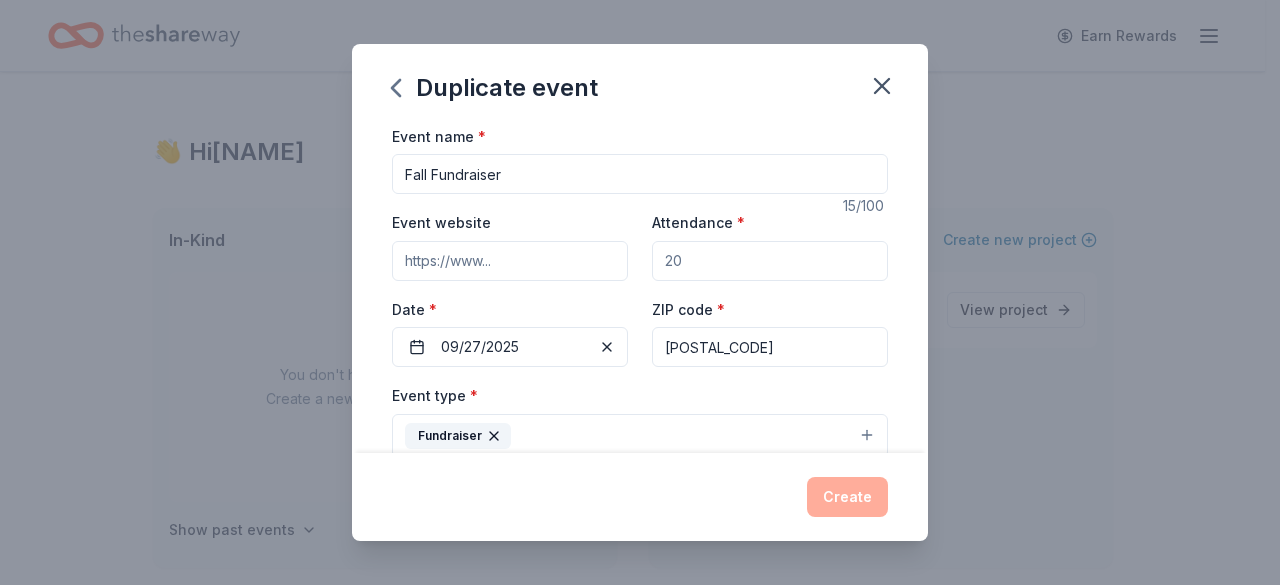 click on "Attendance *" at bounding box center [770, 261] 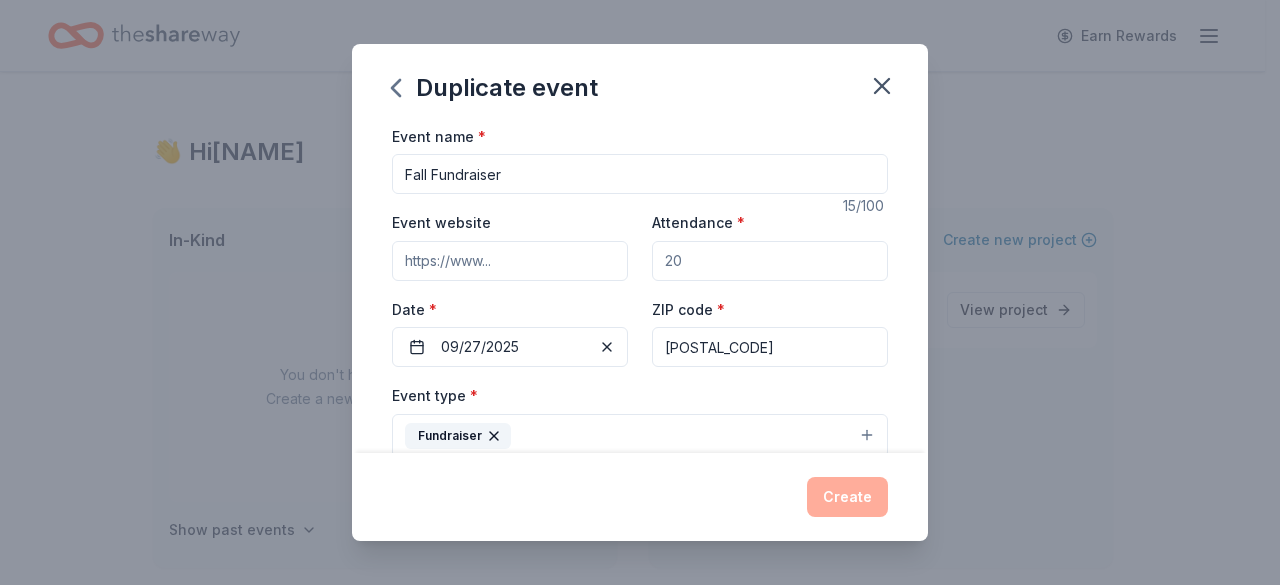 drag, startPoint x: 657, startPoint y: 262, endPoint x: 682, endPoint y: 262, distance: 25 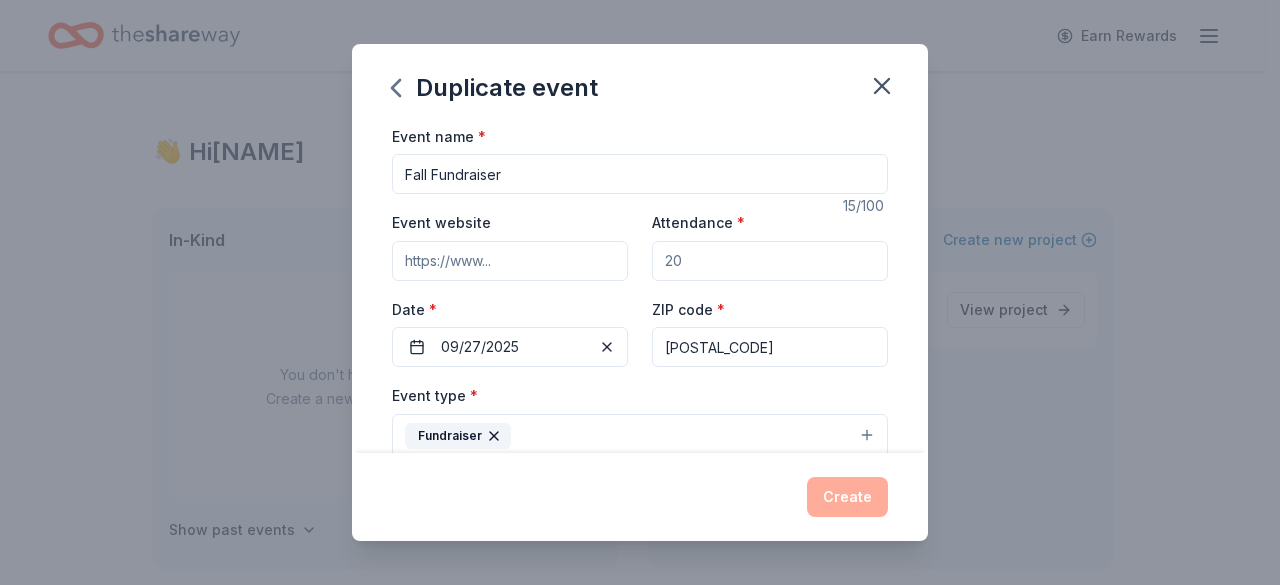 drag, startPoint x: 674, startPoint y: 262, endPoint x: 658, endPoint y: 261, distance: 16.03122 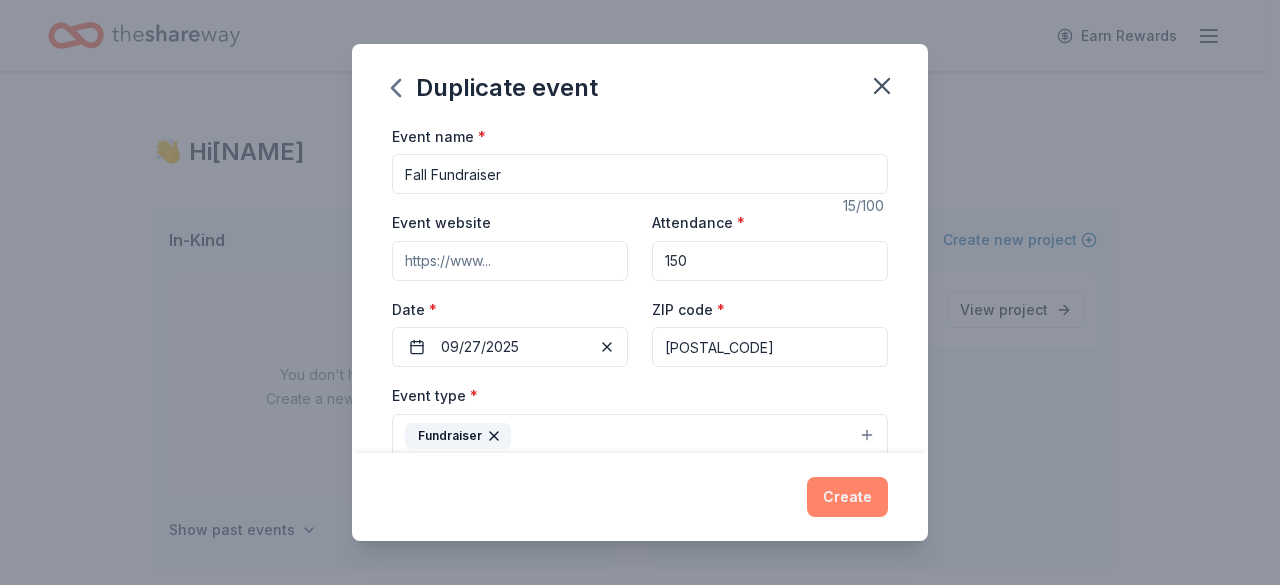 type on "150" 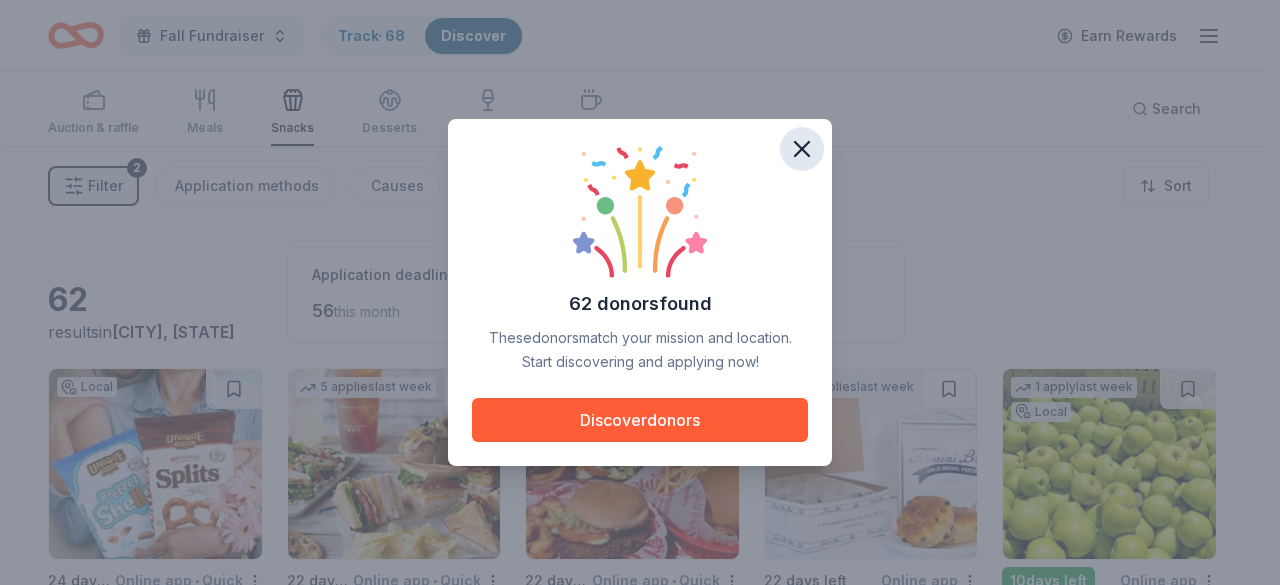 click 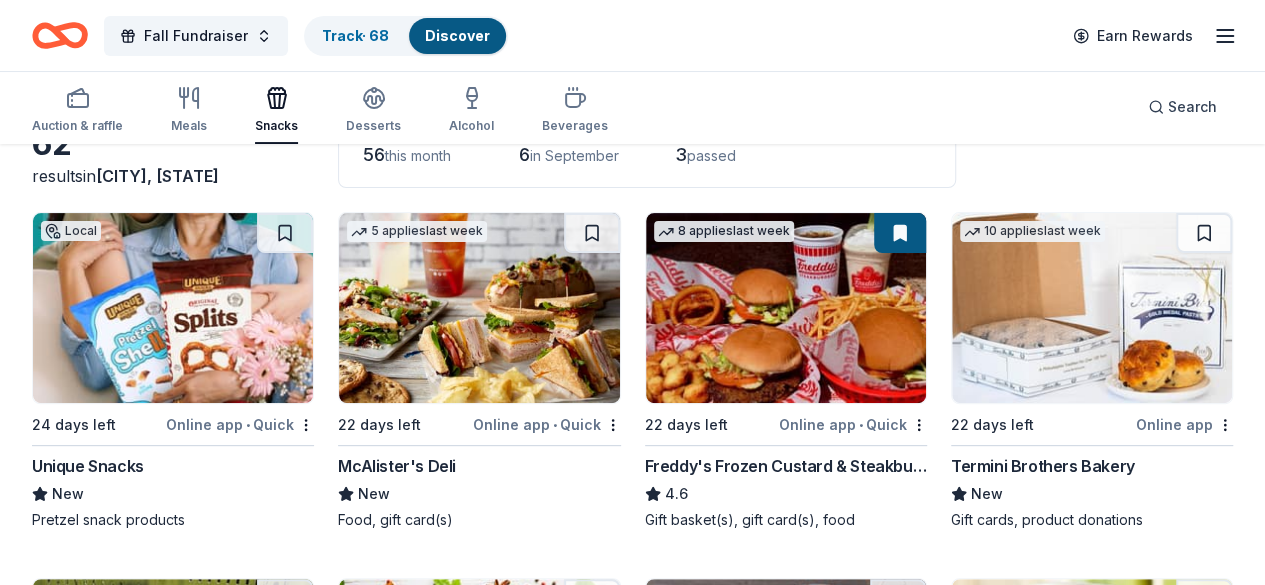scroll, scrollTop: 181, scrollLeft: 0, axis: vertical 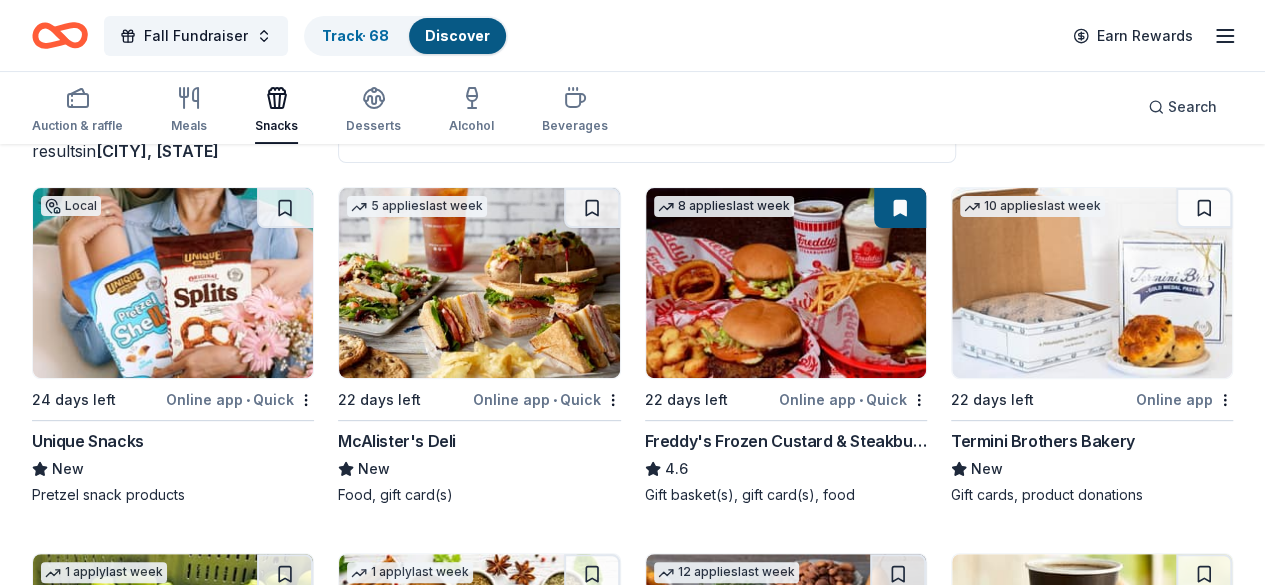 click on "Unique Snacks" at bounding box center [88, 441] 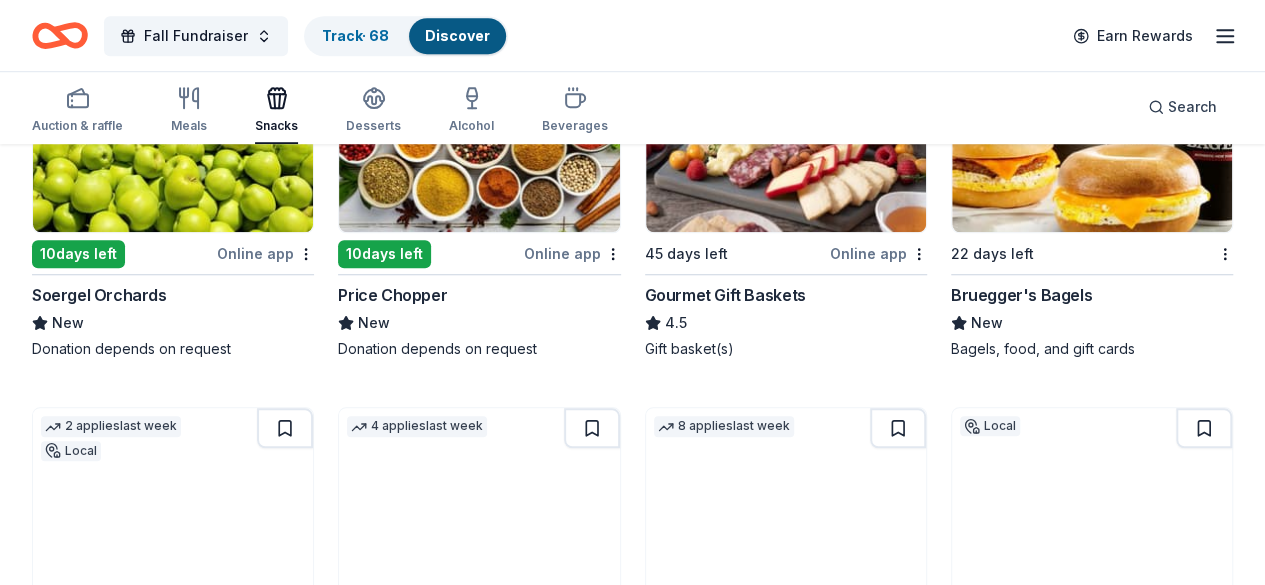 scroll, scrollTop: 864, scrollLeft: 0, axis: vertical 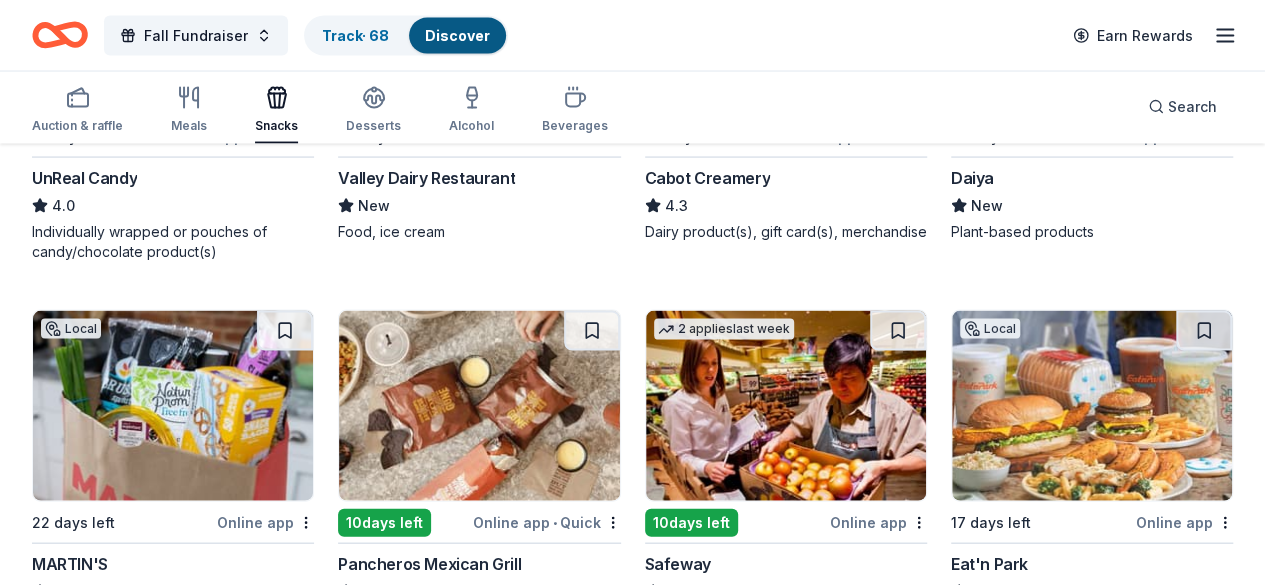 drag, startPoint x: 1276, startPoint y: 305, endPoint x: 679, endPoint y: 280, distance: 597.5232 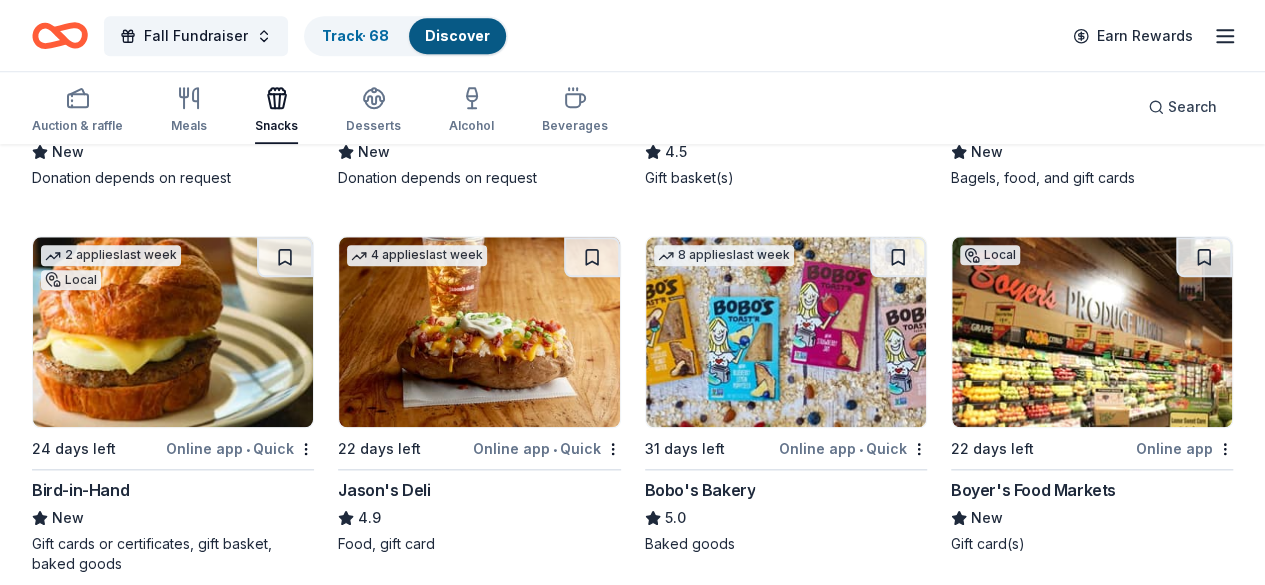 drag, startPoint x: 1264, startPoint y: 276, endPoint x: 1279, endPoint y: 433, distance: 157.71494 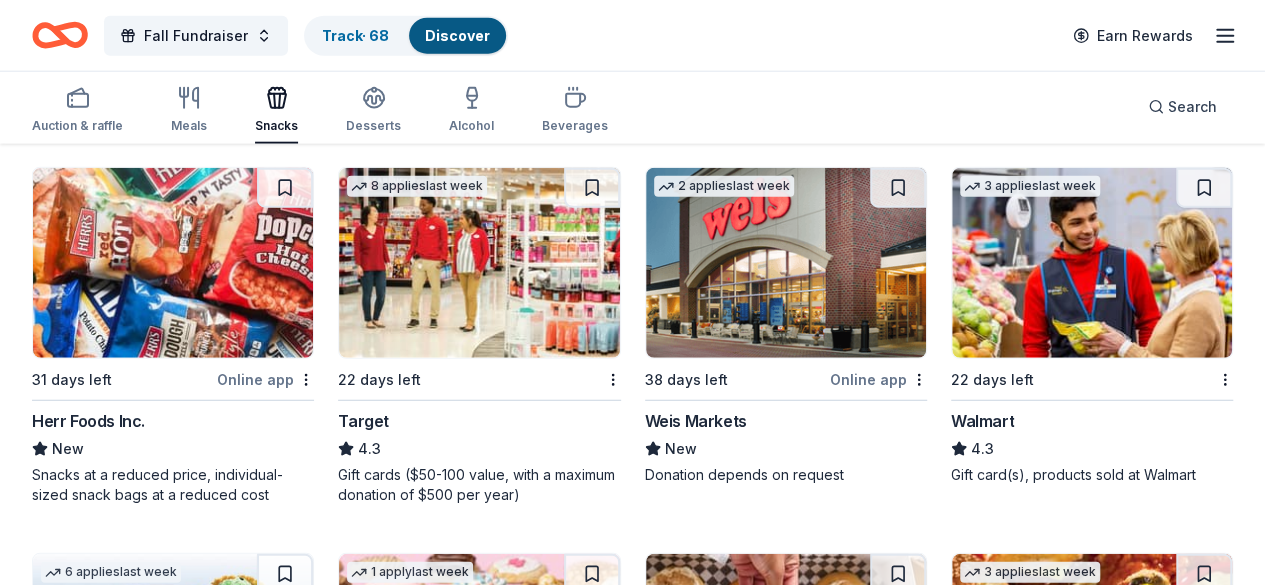 scroll, scrollTop: 2481, scrollLeft: 0, axis: vertical 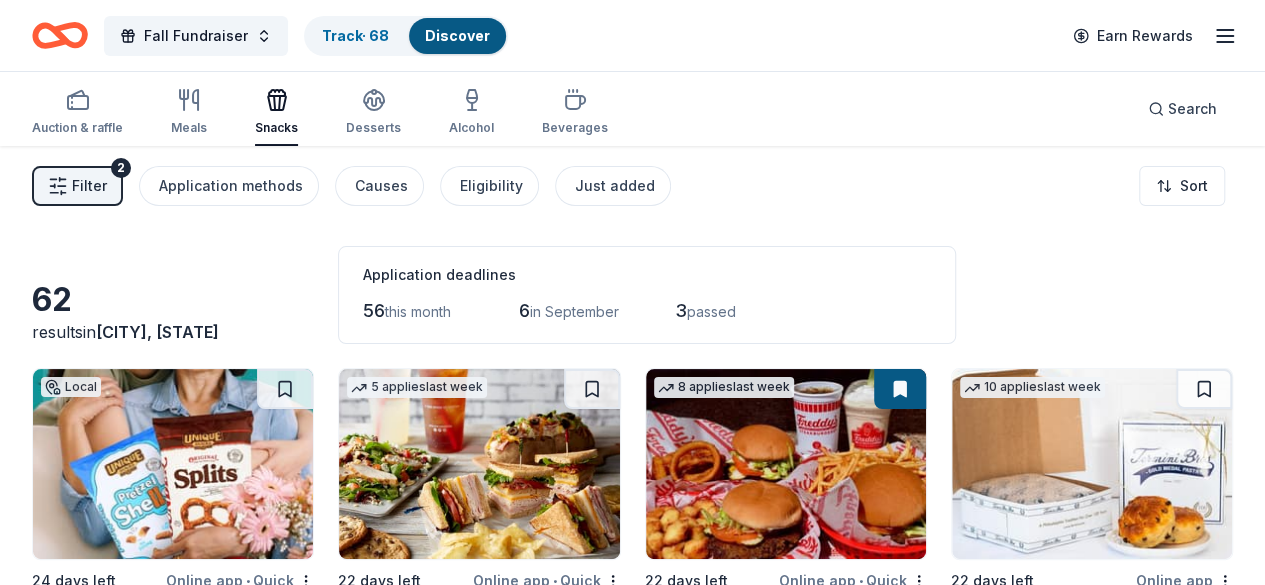 click on "Discover" at bounding box center (457, 35) 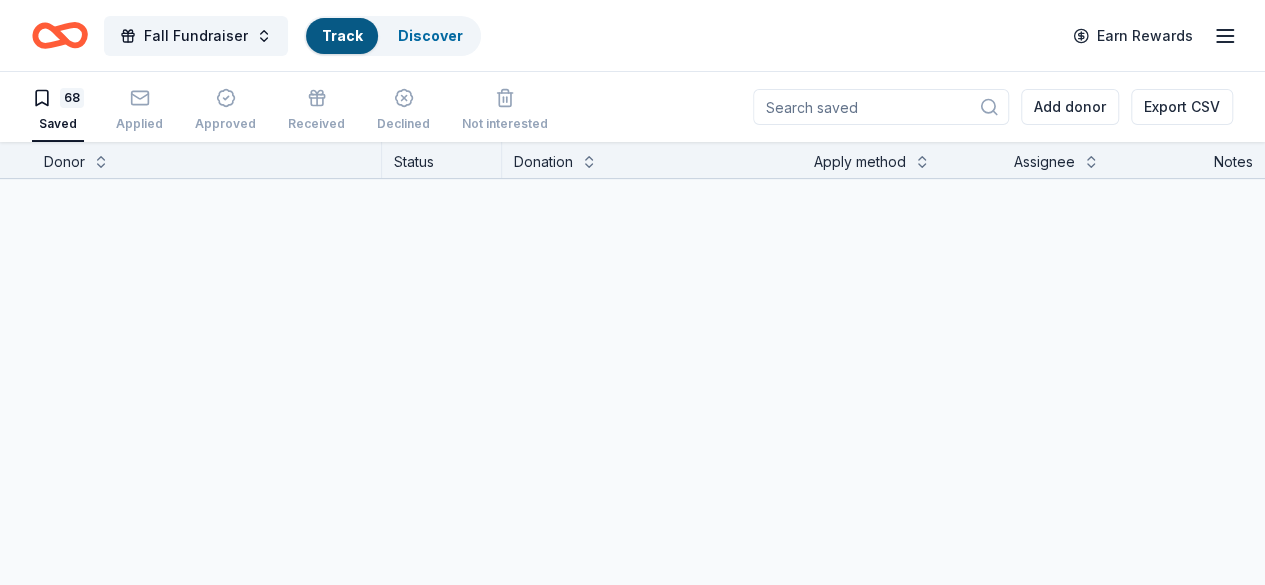 scroll, scrollTop: 0, scrollLeft: 0, axis: both 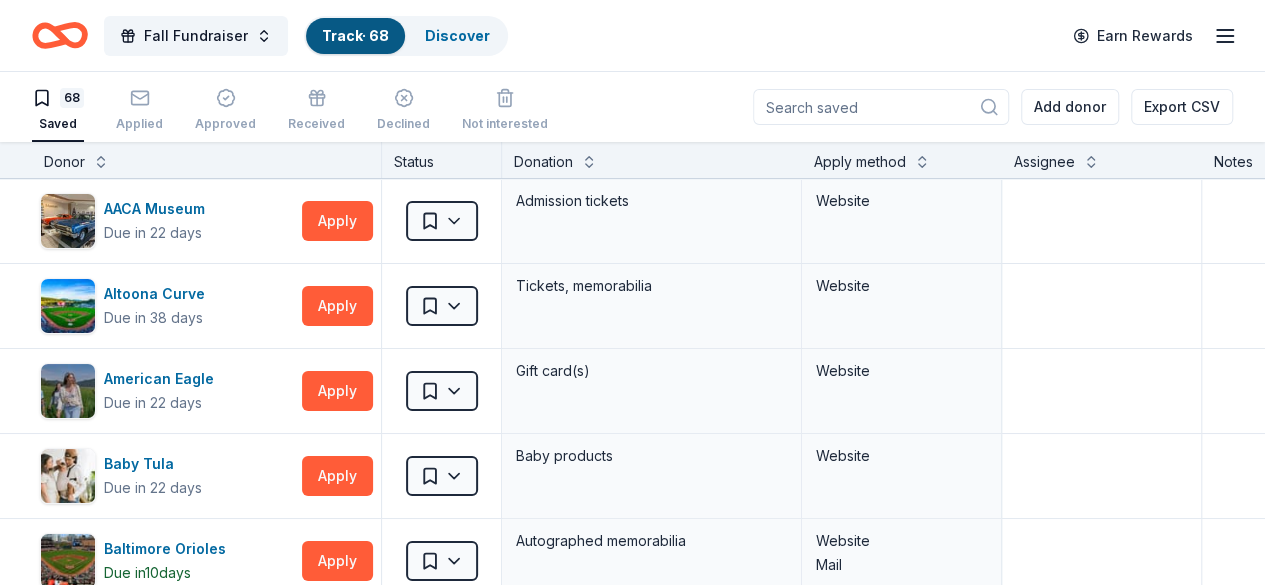 click on "68" at bounding box center [72, 98] 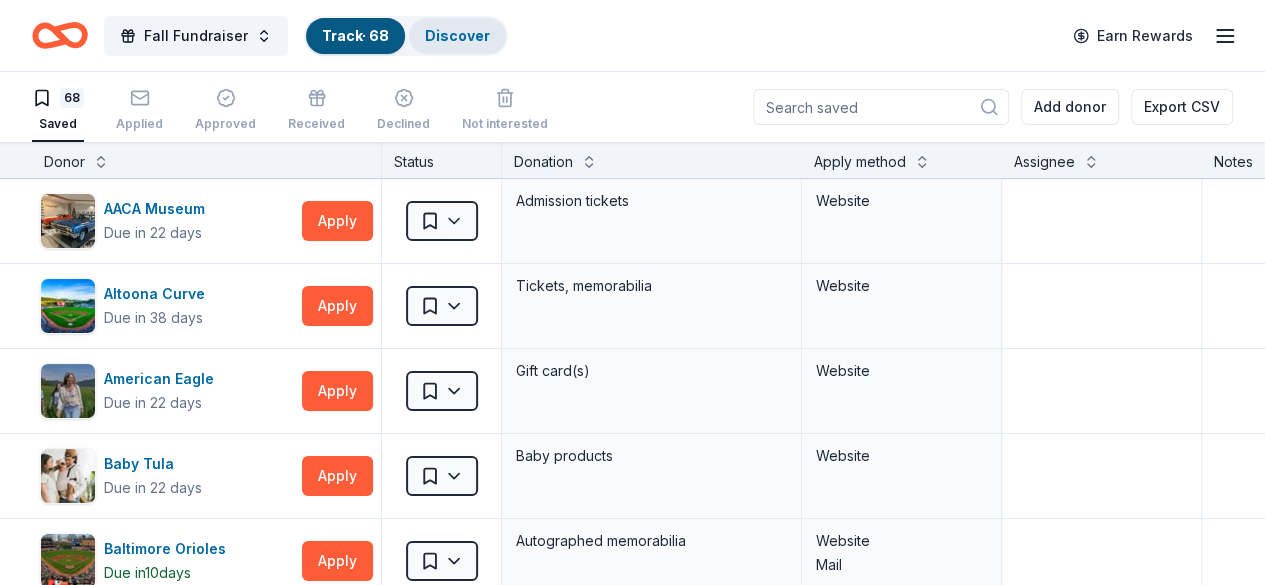 click on "Discover" at bounding box center [457, 35] 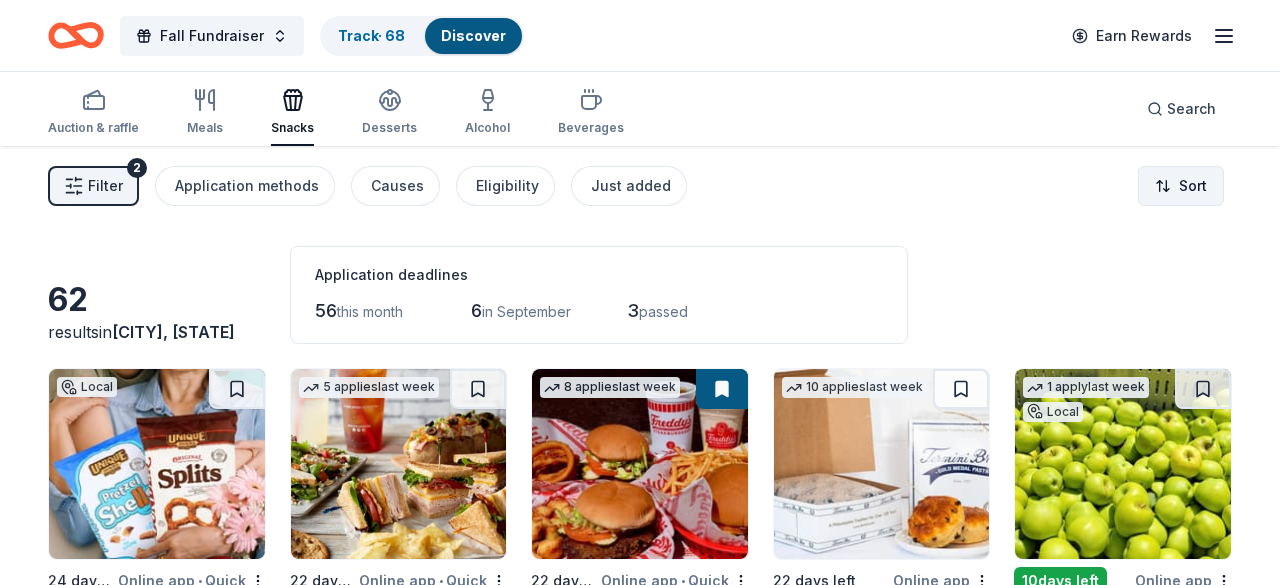 click on "Fall Fundraiser Track  · 68 Discover Earn Rewards Auction & raffle Meals Snacks Desserts Alcohol Beverages Search Filter 2 Application methods Causes Eligibility Just added Sort 62 results  in  Evansville, PA Application deadlines 56  this month 6  in September 3  passed Local 24 days left Online app • Quick Unique Snacks New Pretzel snack products 5   applies  last week 22 days left Online app • Quick McAlister's Deli New Food, gift card(s) 8   applies  last week 22 days left Online app • Quick Freddy's Frozen Custard & Steakburgers 4.6 Gift basket(s), gift card(s), food 10   applies  last week 22 days left Online app Termini Brothers Bakery New Gift cards, product donations 1   apply  last week Local 10  days left Online app Soergel Orchards New Donation depends on request 1   apply  last week 10  days left Online app Price Chopper New Donation depends on request 12   applies  last week 45 days left Online app Gourmet Gift Baskets 4.5 Gift basket(s) 22 days left Bruegger's Bagels New 2   applies •" at bounding box center [640, 292] 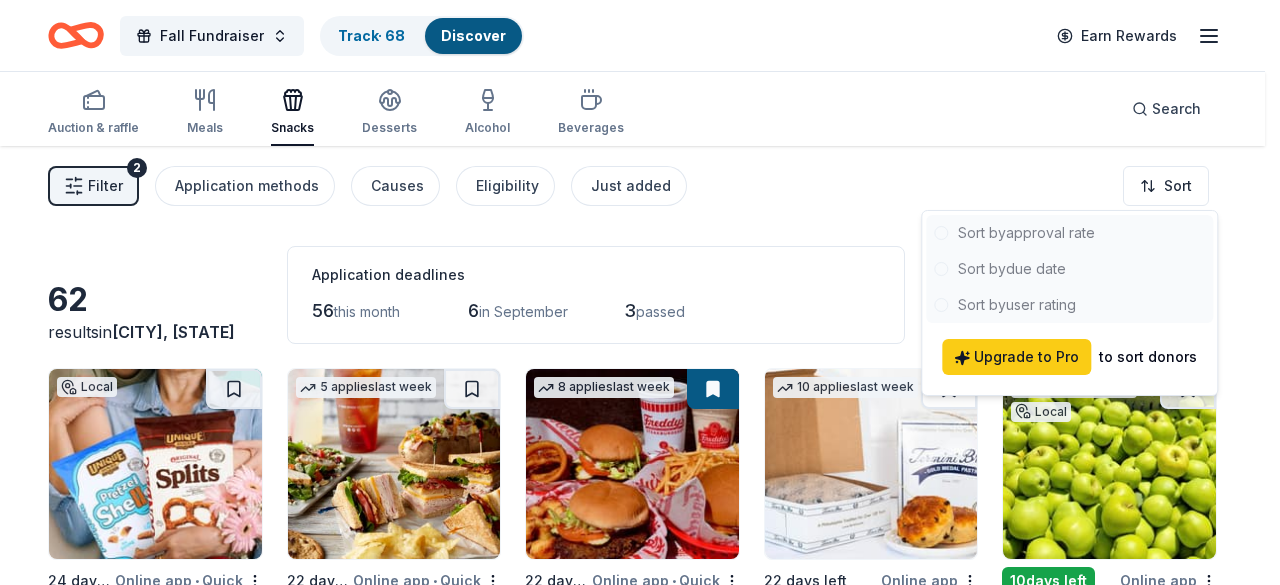 click on "Fall Fundraiser Track  · 68 Discover Earn Rewards Auction & raffle Meals Snacks Desserts Alcohol Beverages Search Filter 2 Application methods Causes Eligibility Just added Sort 62 results  in  Evansville, PA Application deadlines 56  this month 6  in September 3  passed Local 24 days left Online app • Quick Unique Snacks New Pretzel snack products 5   applies  last week 22 days left Online app • Quick McAlister's Deli New Food, gift card(s) 8   applies  last week 22 days left Online app • Quick Freddy's Frozen Custard & Steakburgers 4.6 Gift basket(s), gift card(s), food 10   applies  last week 22 days left Online app Termini Brothers Bakery New Gift cards, product donations 1   apply  last week Local 10  days left Online app Soergel Orchards New Donation depends on request 1   apply  last week 10  days left Online app Price Chopper New Donation depends on request 12   applies  last week 45 days left Online app Gourmet Gift Baskets 4.5 Gift basket(s) 22 days left Bruegger's Bagels New 2   applies •" at bounding box center [640, 292] 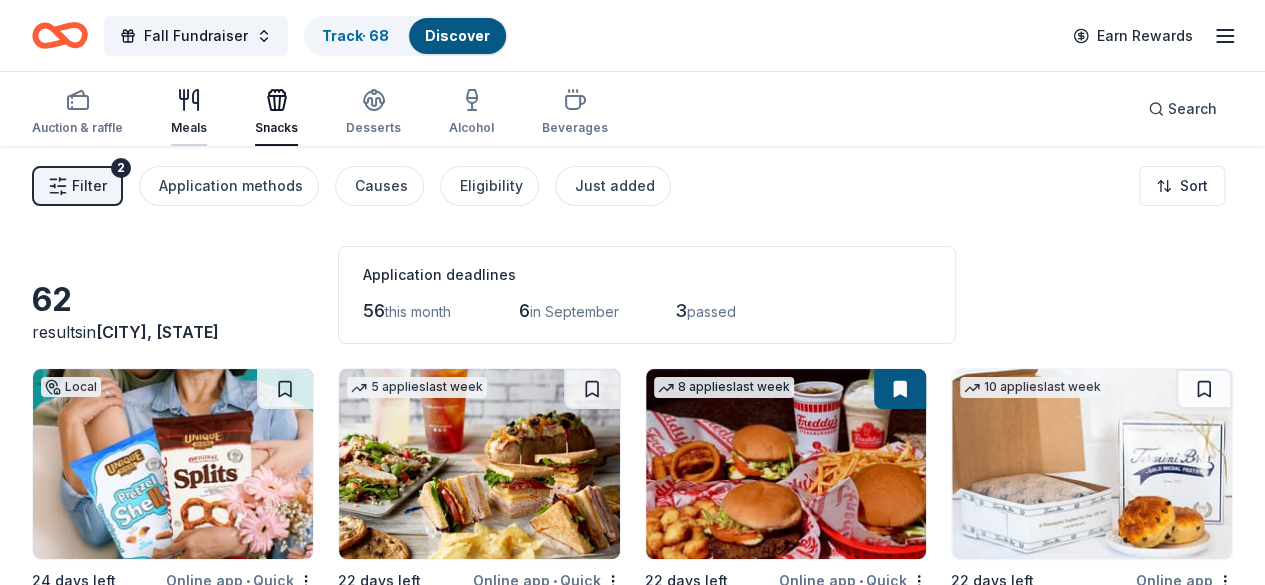 click 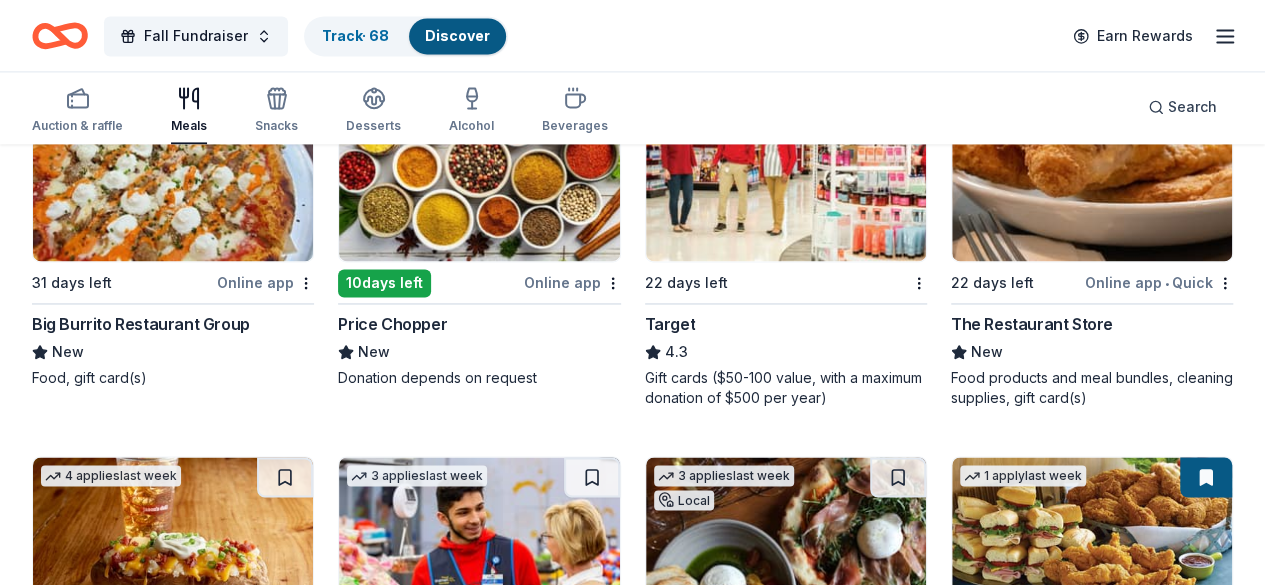 scroll, scrollTop: 1443, scrollLeft: 0, axis: vertical 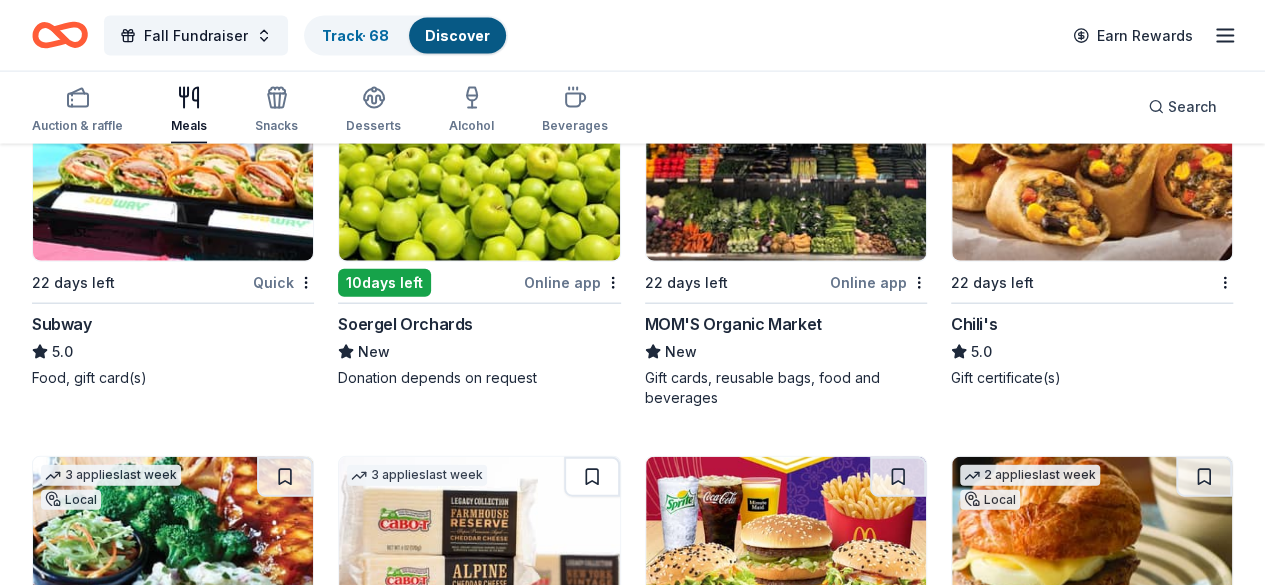 drag, startPoint x: 1268, startPoint y: 369, endPoint x: 837, endPoint y: 439, distance: 436.64746 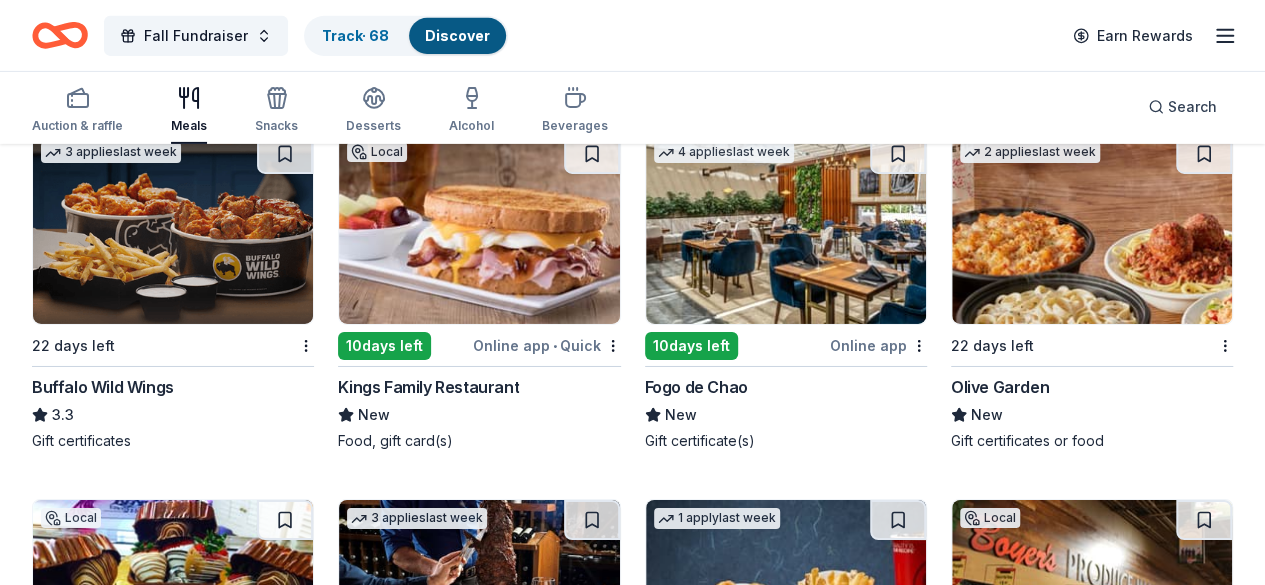 scroll, scrollTop: 3340, scrollLeft: 0, axis: vertical 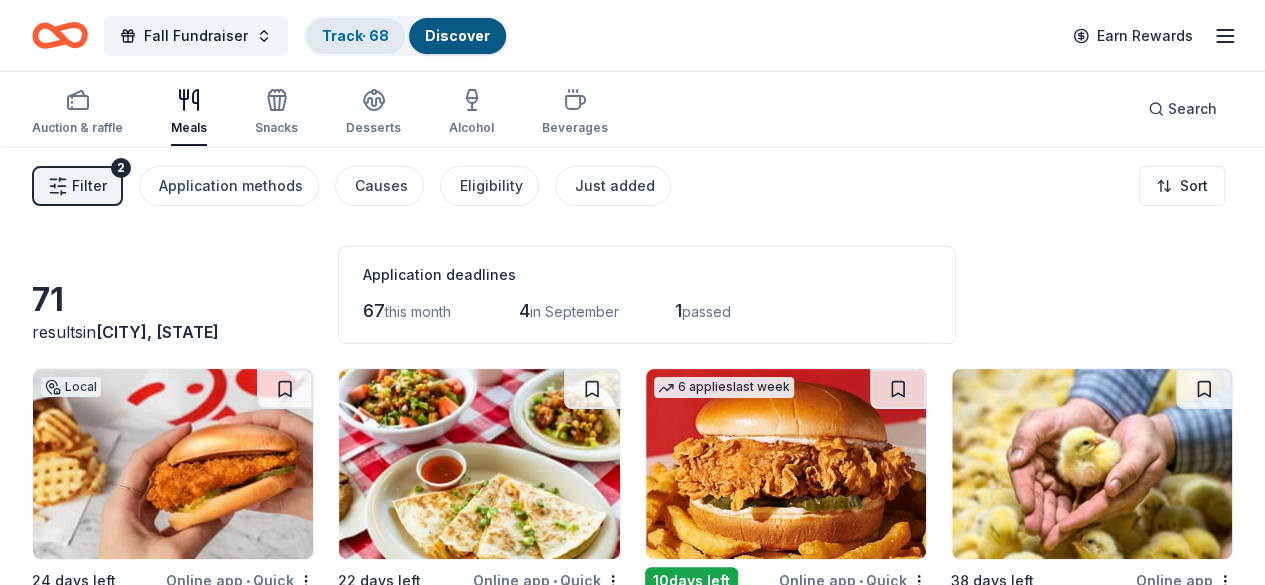 click on "Track  · 68" at bounding box center (355, 35) 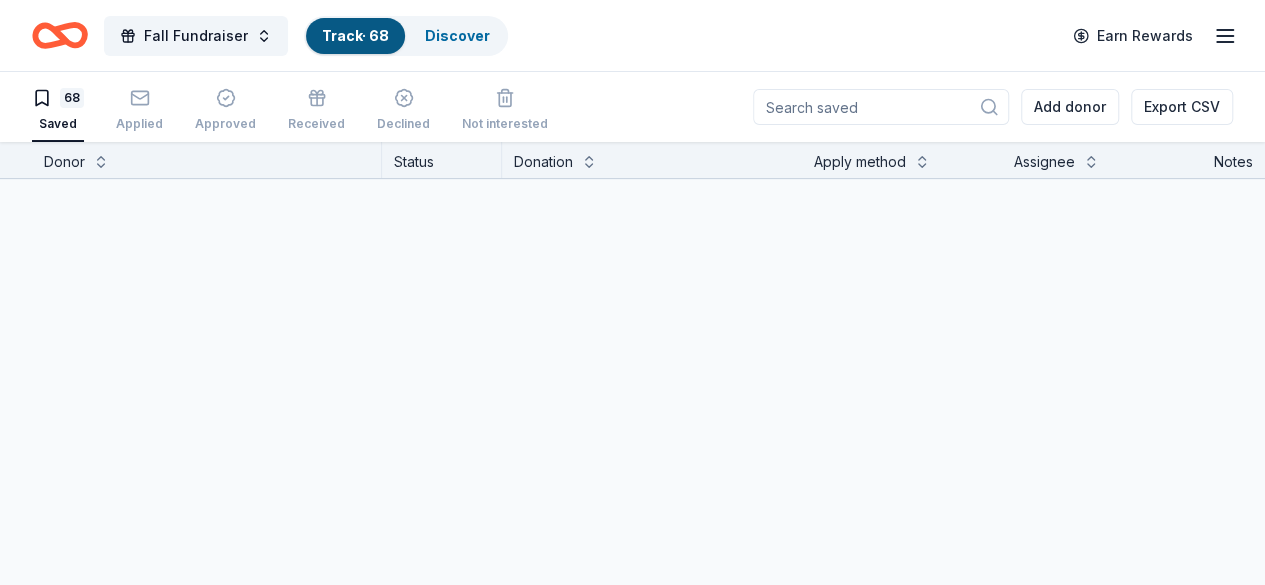 scroll, scrollTop: 0, scrollLeft: 0, axis: both 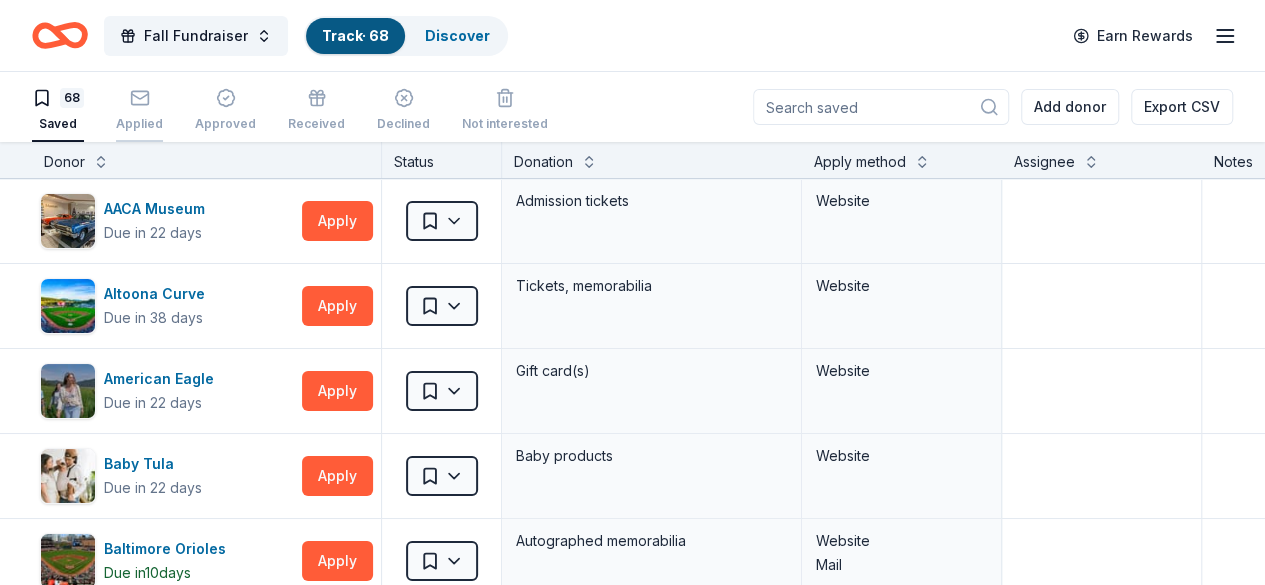 click 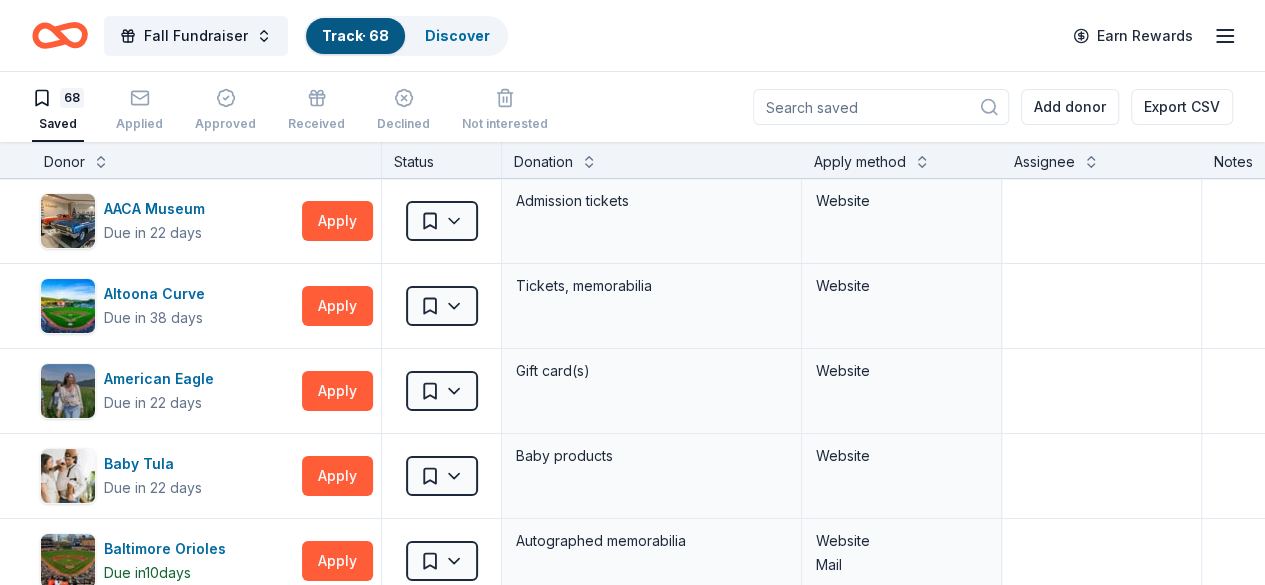 scroll, scrollTop: 0, scrollLeft: 0, axis: both 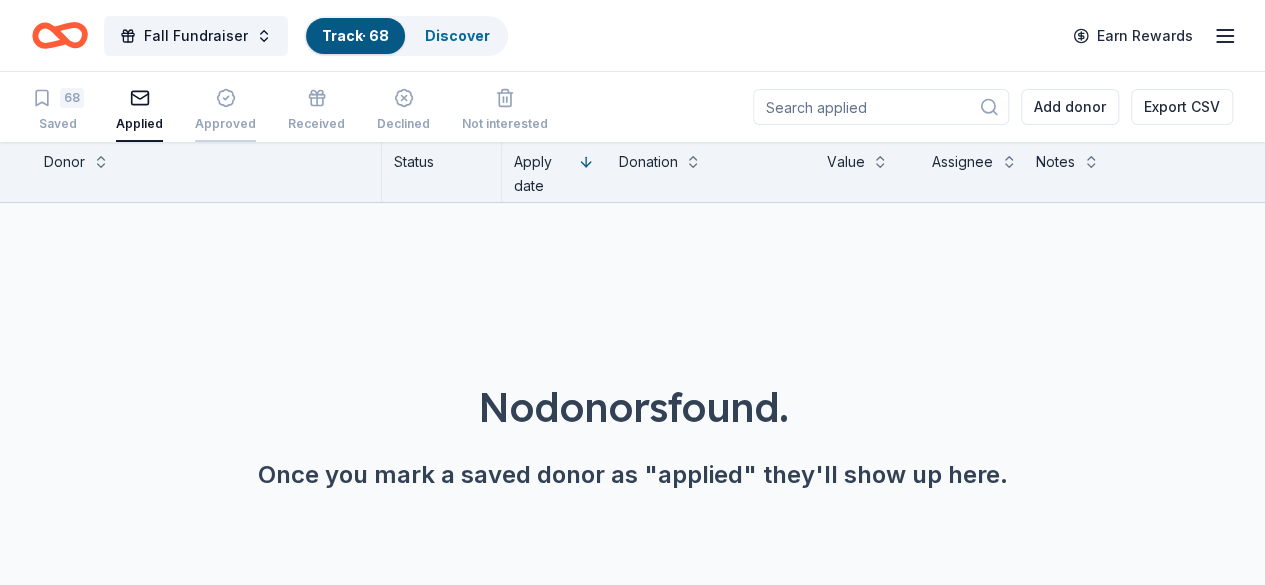 click at bounding box center [225, 98] 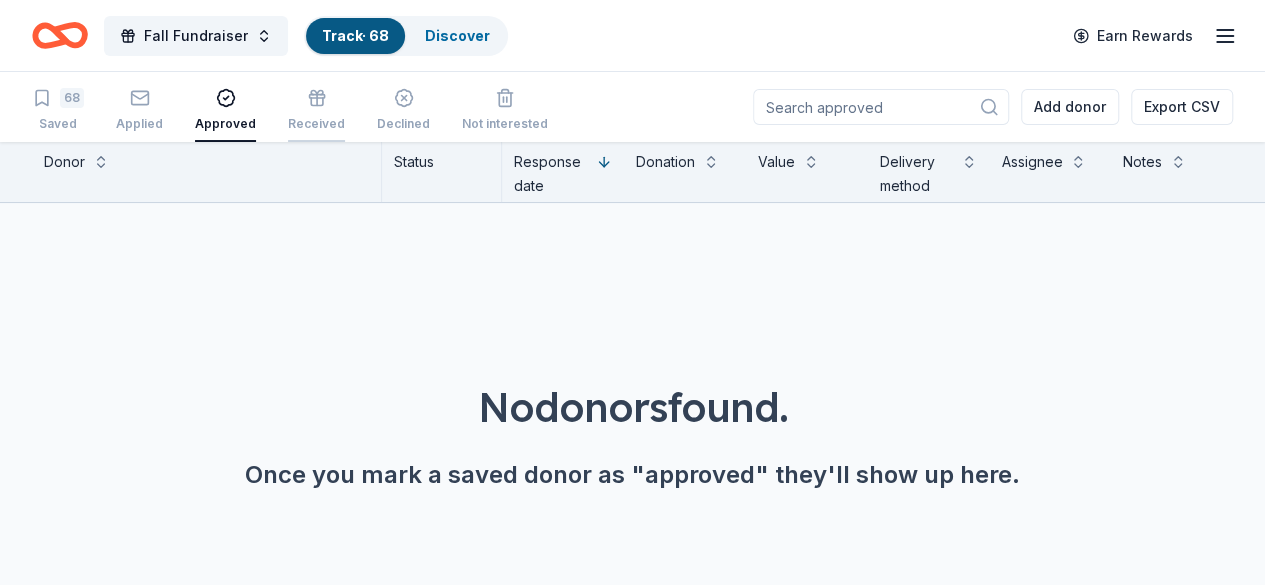 click on "Received" at bounding box center [316, 110] 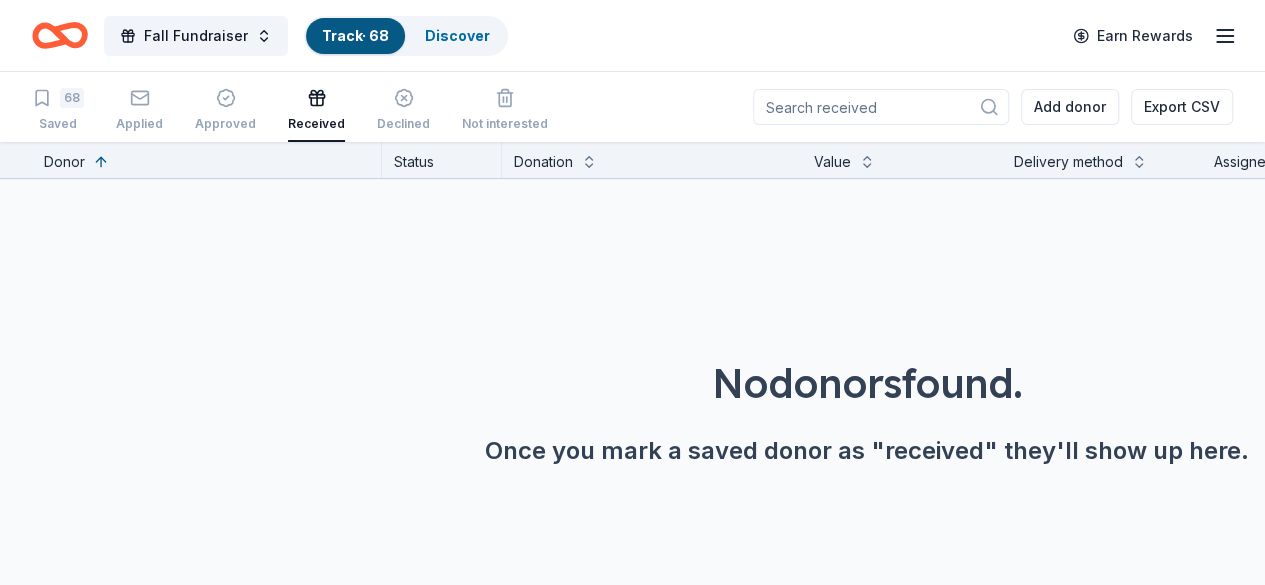 click on "68 Saved Applied Approved Received Declined Not interested" at bounding box center [290, 111] 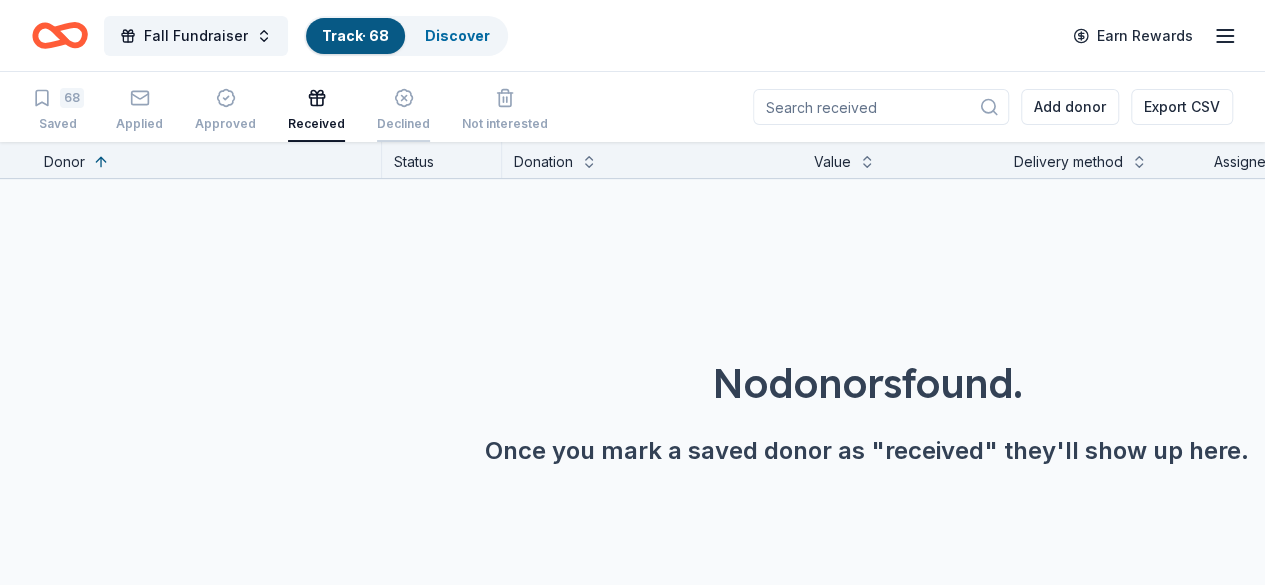 click on "Declined" at bounding box center (403, 124) 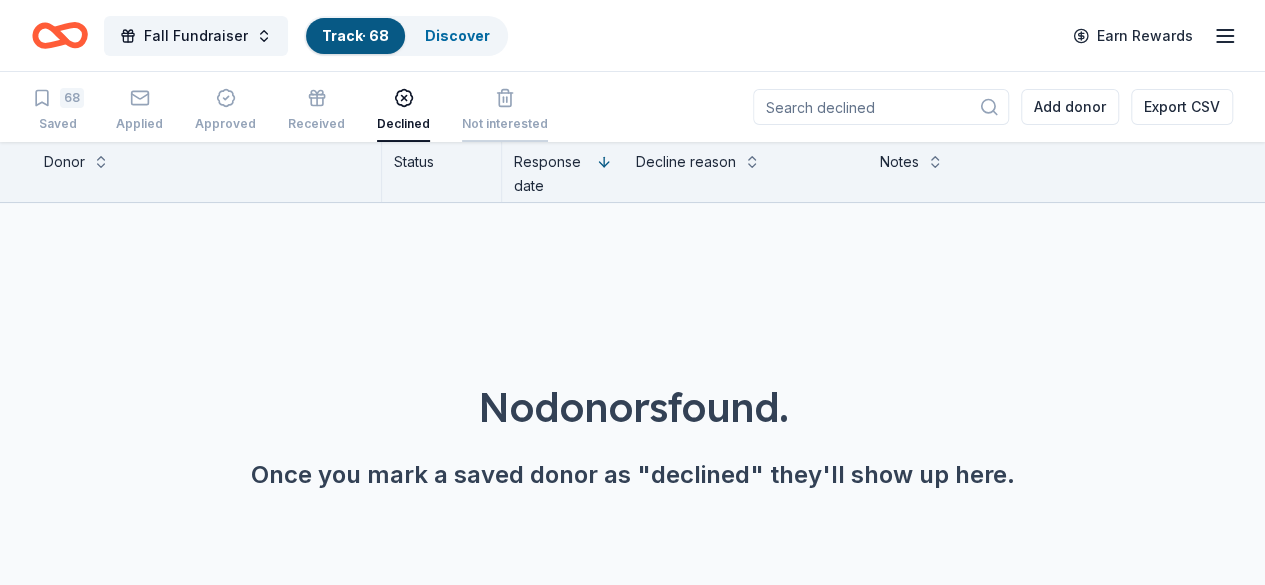 click on "Not interested" at bounding box center [505, 124] 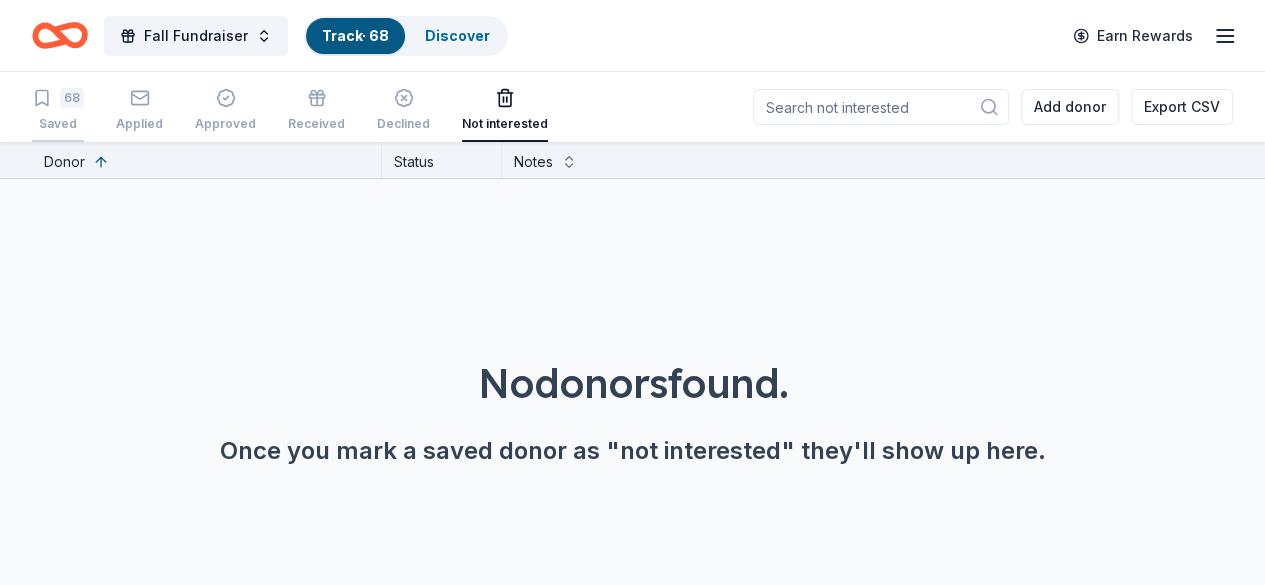 click on "Saved" at bounding box center [58, 124] 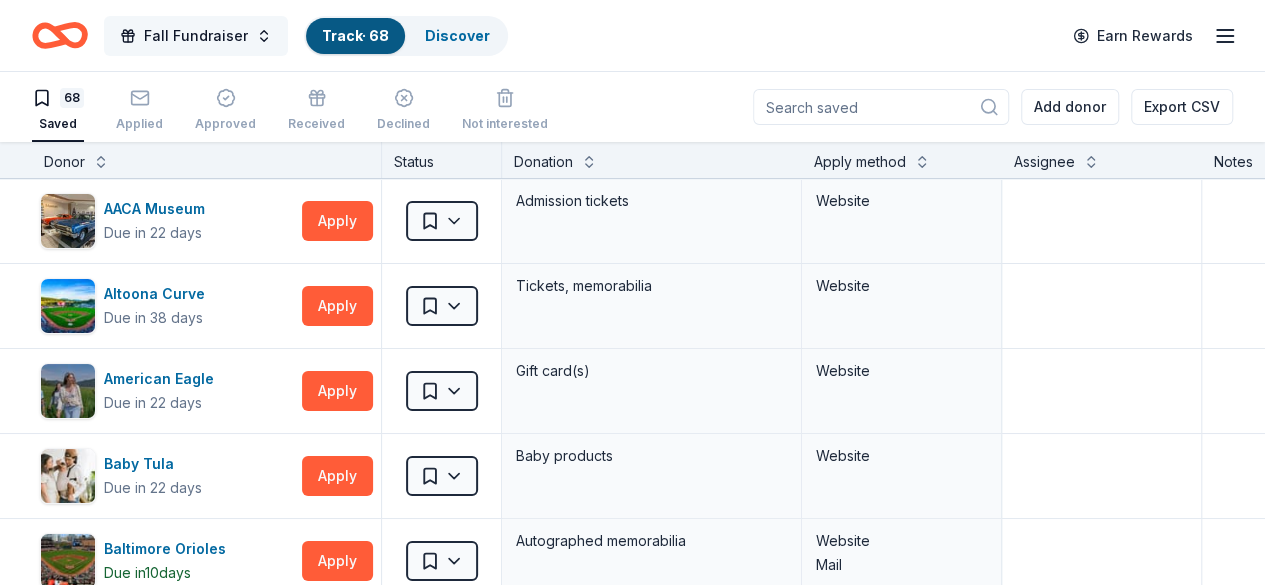 click on "Fall Fundraiser" at bounding box center (196, 36) 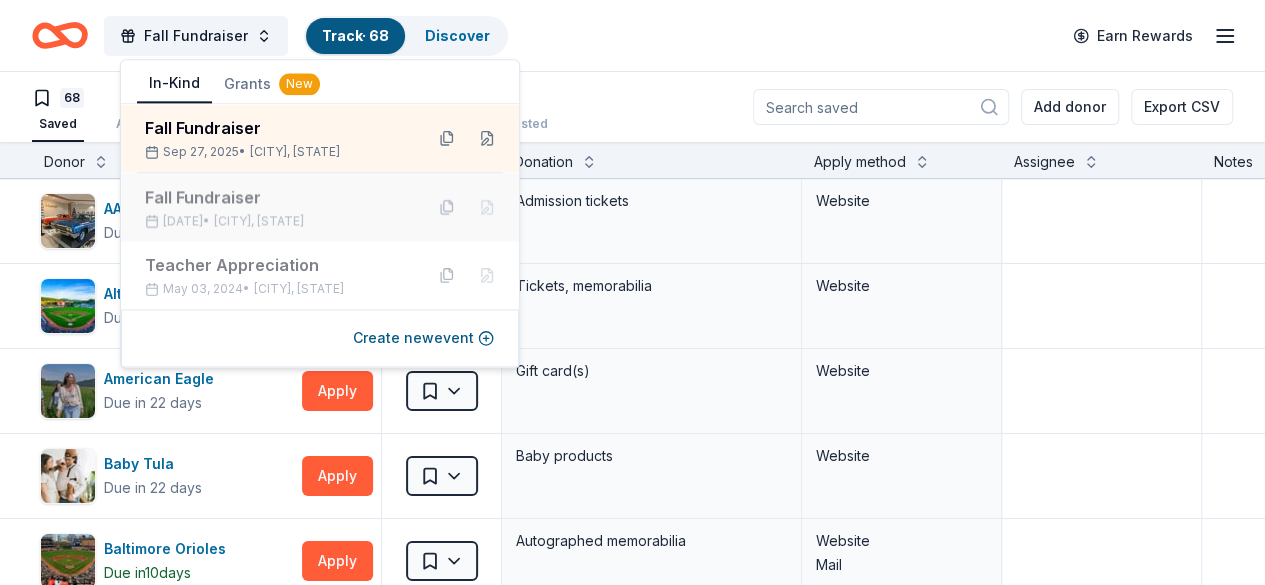 click on "Fall Fundraiser" at bounding box center [276, 197] 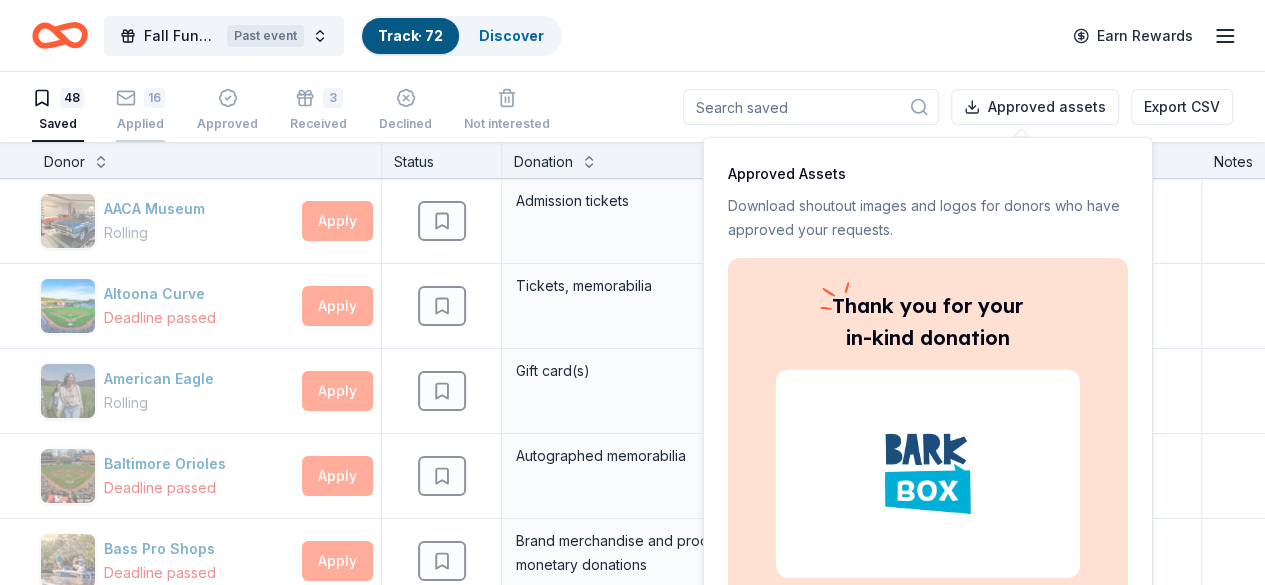 click on "Applied" at bounding box center (140, 124) 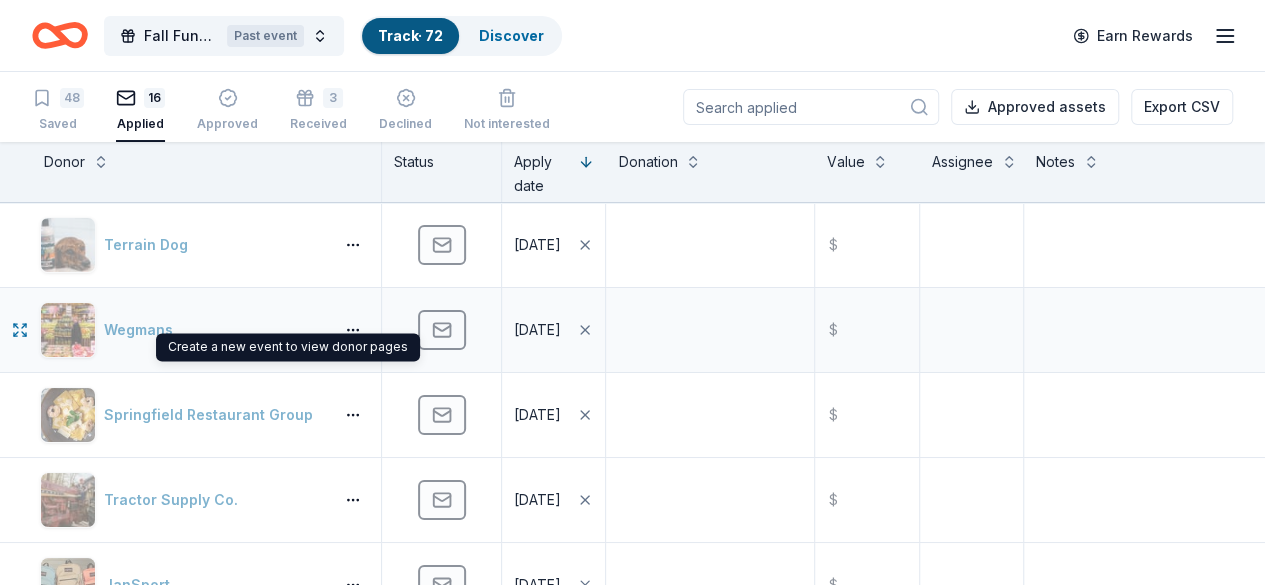 click on "Wegmans" at bounding box center [182, 330] 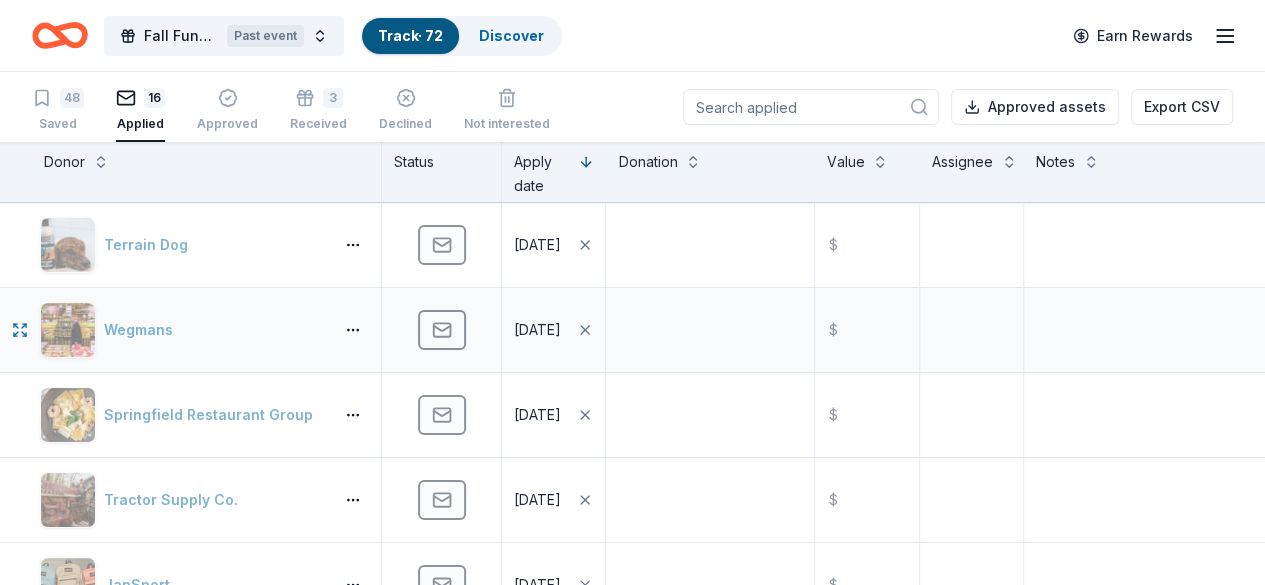 click on "Wegmans" at bounding box center (182, 330) 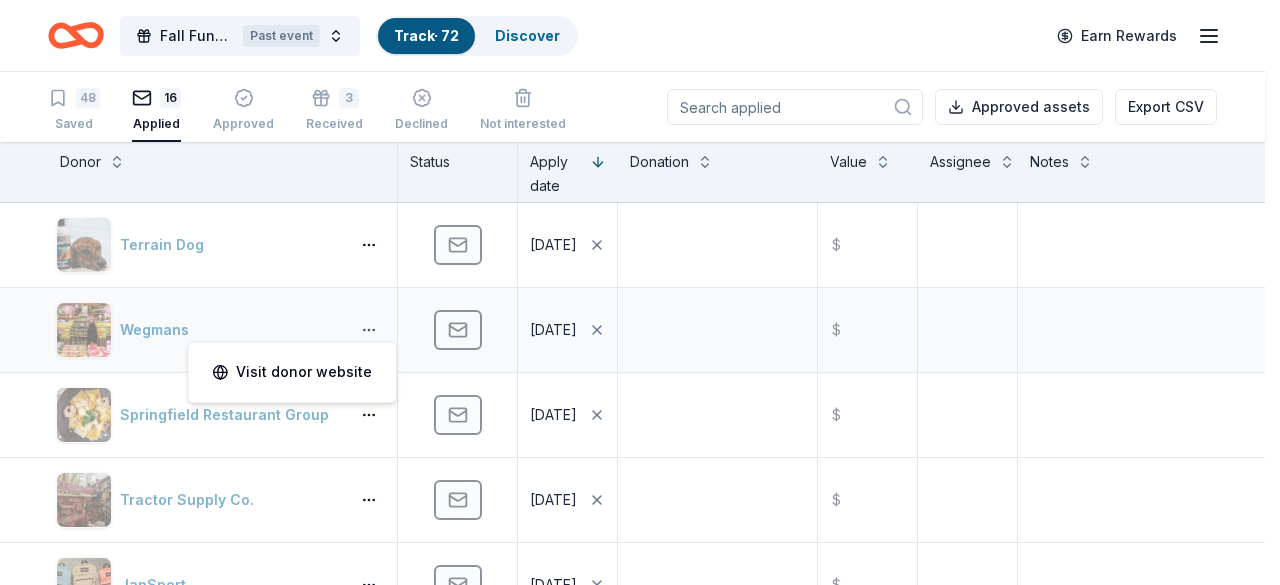 click on "Fall Fundraiser Past event Track  · 72 Discover Earn Rewards 48 Saved 16 Applied Approved 3 Received Declined Not interested  Approved assets Export CSV Donor Status Apply date Donation Value Assignee Notes Terrain Dog Applied 05/29/2024 $ Wegmans Applied 05/29/2024 $ Springfield Restaurant Group Applied 05/20/2024 $ Tractor Supply Co. Applied 05/20/2024 $ JanSport Applied 05/13/2024 $ Legal Sea Foods Applied 05/13/2024 $ Bubble & Bee Applied 05/08/2024 $ The Container Store Applied 05/08/2024 $ Bonefish Grill Applied 05/07/2024 $ Philadelphia Flyers Applied 04/15/2024 $ Baby Tula Applied 04/09/2024 $ Hershey Gardens Applied 04/01/2024 $ Bison Coolers Applied 02/27/2024 $ Big Frig Applied 02/19/2024 $ Igloo Coolers Applied 02/19/2024 $ Nintendo Applied 02/19/2024 $ This event has passed Create a new event to start tracking new donors so that you can keep organized and stay up-to-date. Create new event Saved  Visit donor website" at bounding box center [640, 292] 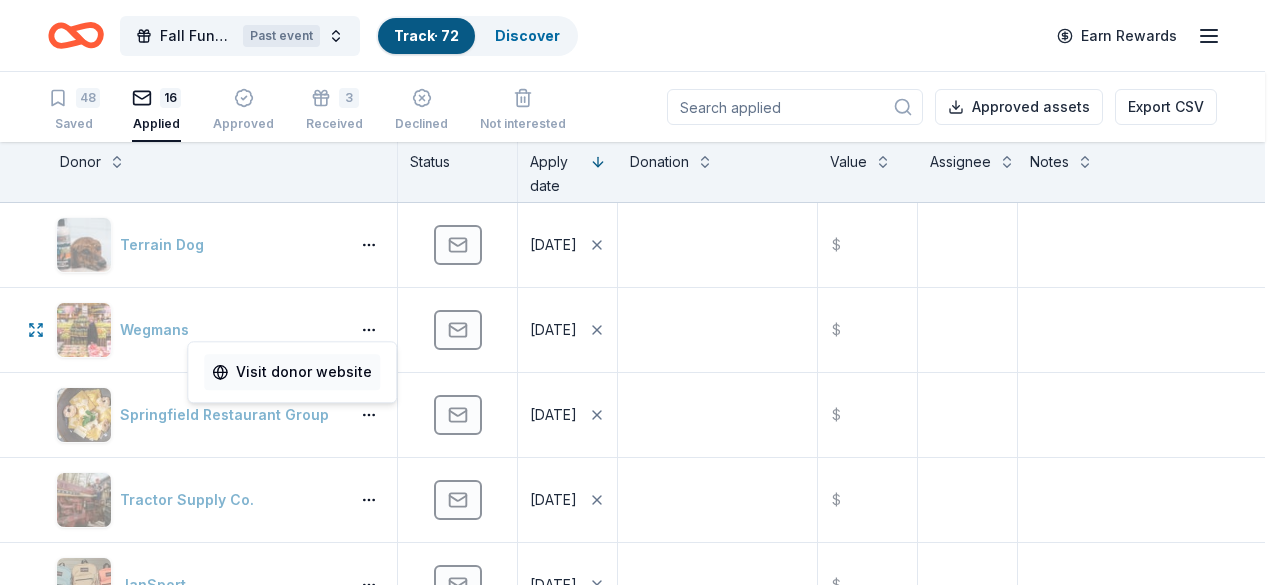 click on "Visit donor website" at bounding box center [292, 372] 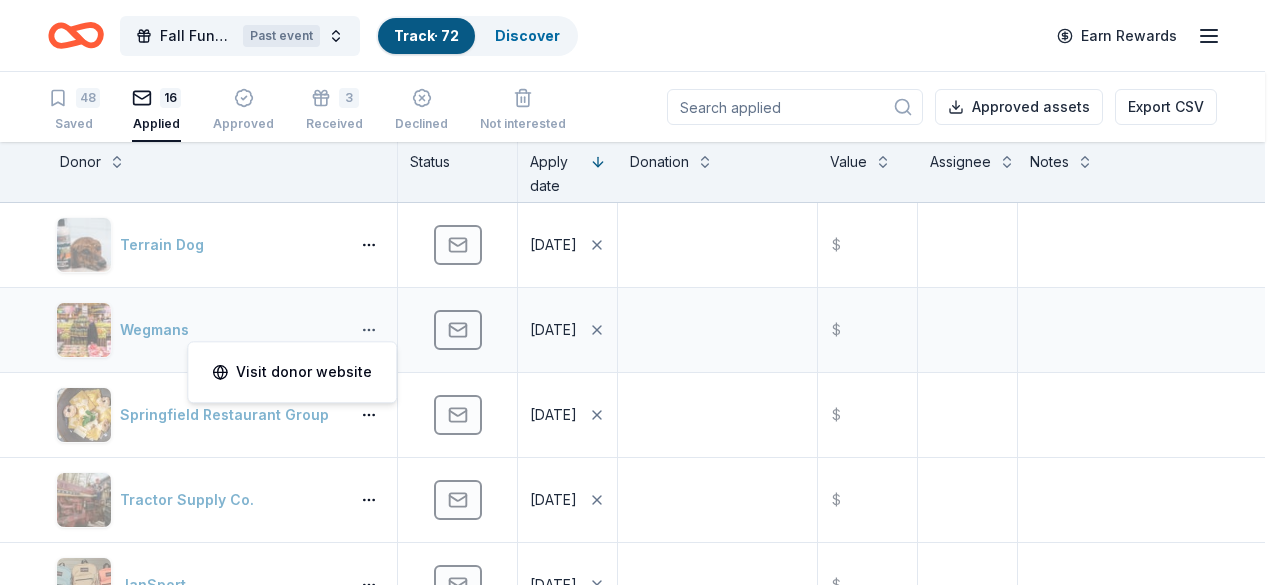 click on "Fall Fundraiser Past event Track  · 72 Discover Earn Rewards 48 Saved 16 Applied Approved 3 Received Declined Not interested  Approved assets Export CSV Donor Status Apply date Donation Value Assignee Notes Terrain Dog Applied 05/29/2024 $ Wegmans Applied 05/29/2024 $ Springfield Restaurant Group Applied 05/20/2024 $ Tractor Supply Co. Applied 05/20/2024 $ JanSport Applied 05/13/2024 $ Legal Sea Foods Applied 05/13/2024 $ Bubble & Bee Applied 05/08/2024 $ The Container Store Applied 05/08/2024 $ Bonefish Grill Applied 05/07/2024 $ Philadelphia Flyers Applied 04/15/2024 $ Baby Tula Applied 04/09/2024 $ Hershey Gardens Applied 04/01/2024 $ Bison Coolers Applied 02/27/2024 $ Big Frig Applied 02/19/2024 $ Igloo Coolers Applied 02/19/2024 $ Nintendo Applied 02/19/2024 $ This event has passed Create a new event to start tracking new donors so that you can keep organized and stay up-to-date. Create new event Saved  Visit donor website" at bounding box center (640, 292) 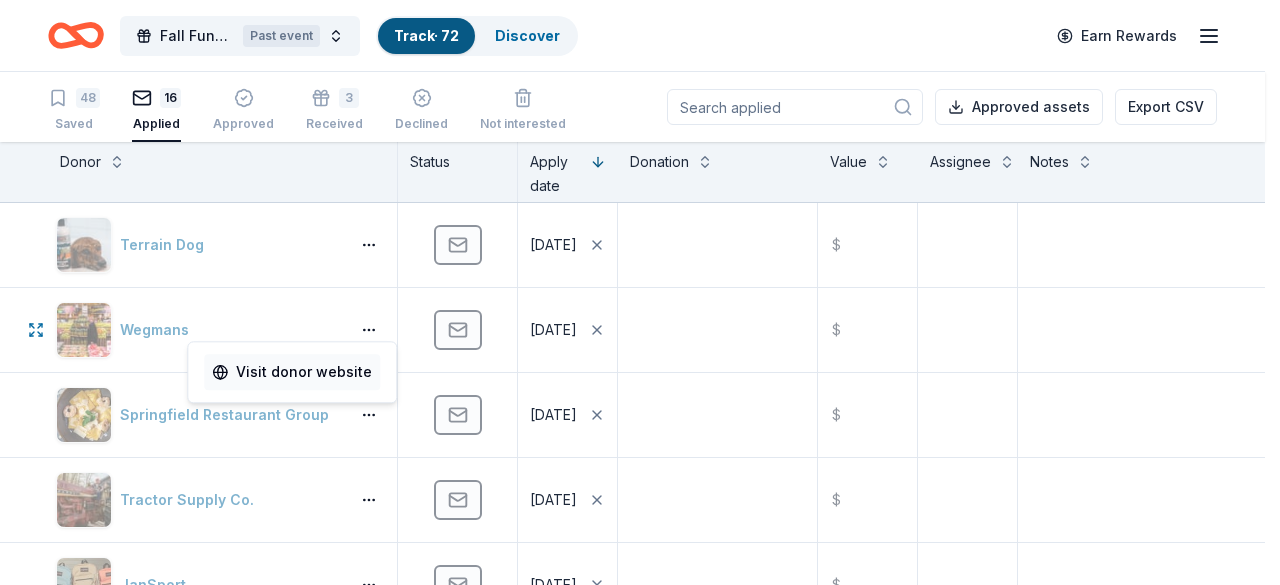 click on "Visit donor website" at bounding box center (292, 372) 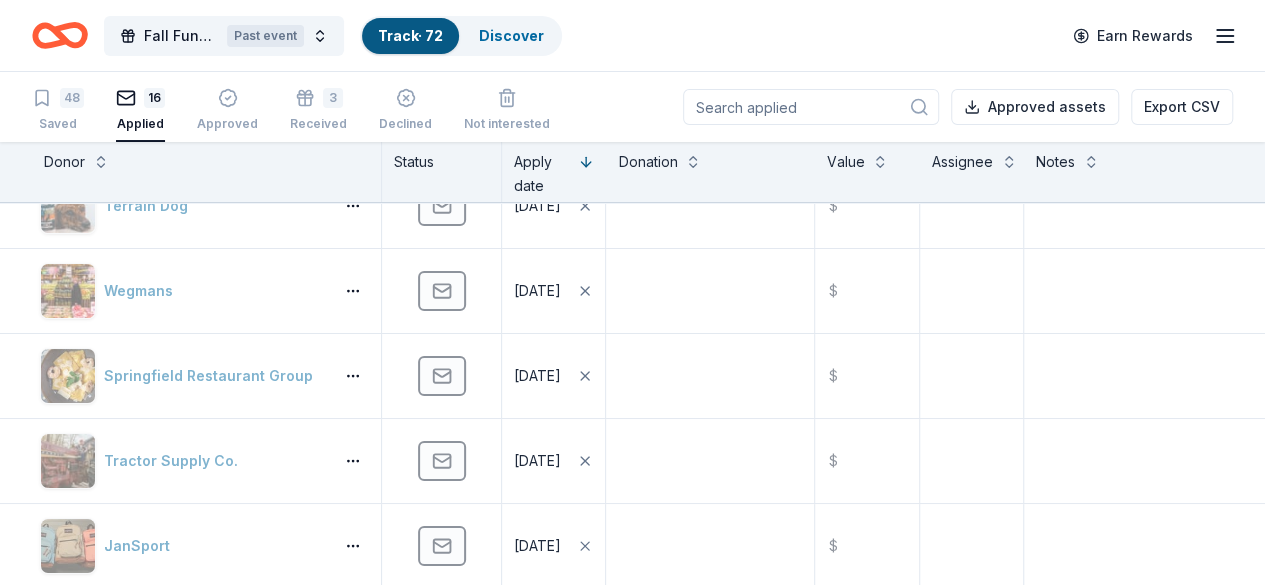 scroll, scrollTop: 0, scrollLeft: 0, axis: both 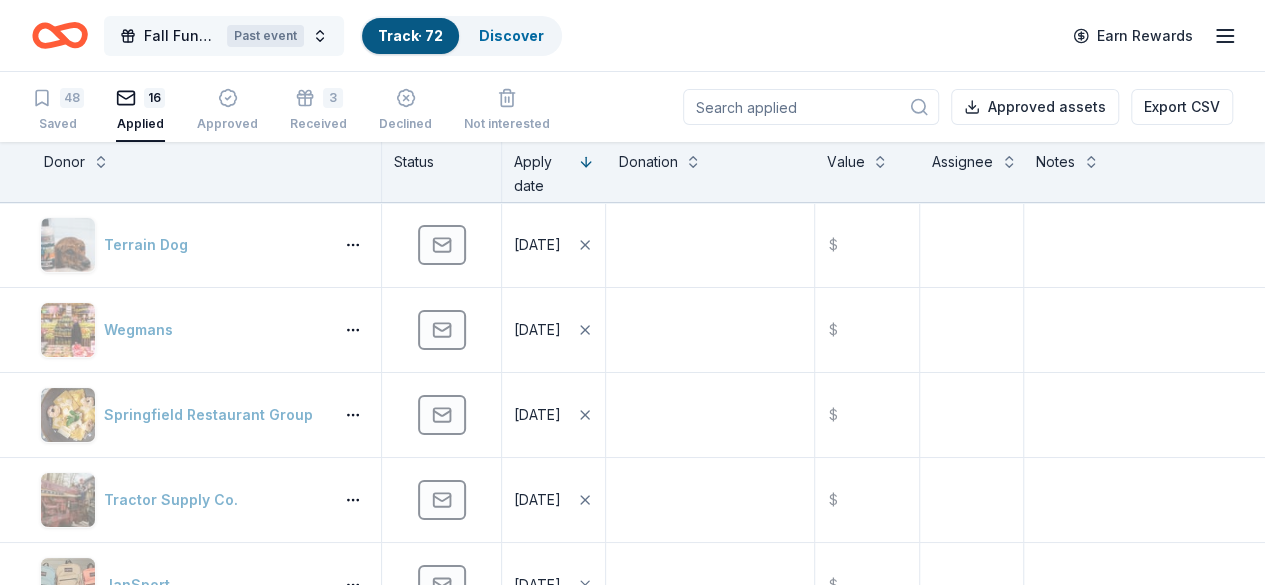 click on "Fall Fundraiser Past event" at bounding box center (224, 36) 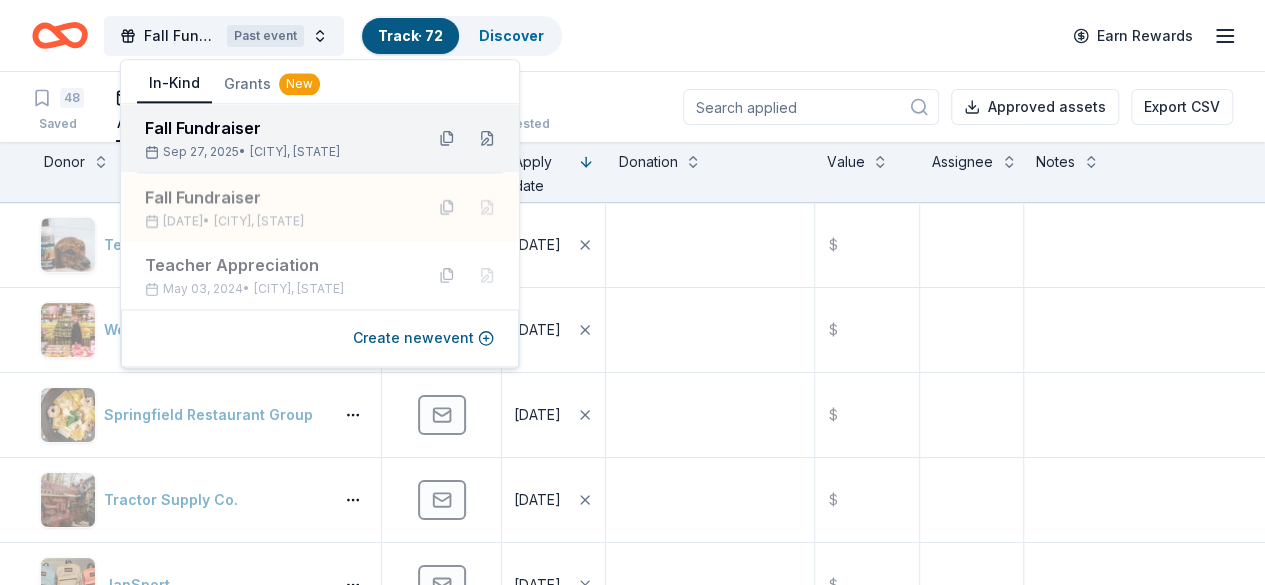 click on "Fall Fundraiser Sep 27, 2025  •  Evansville, PA" at bounding box center [276, 138] 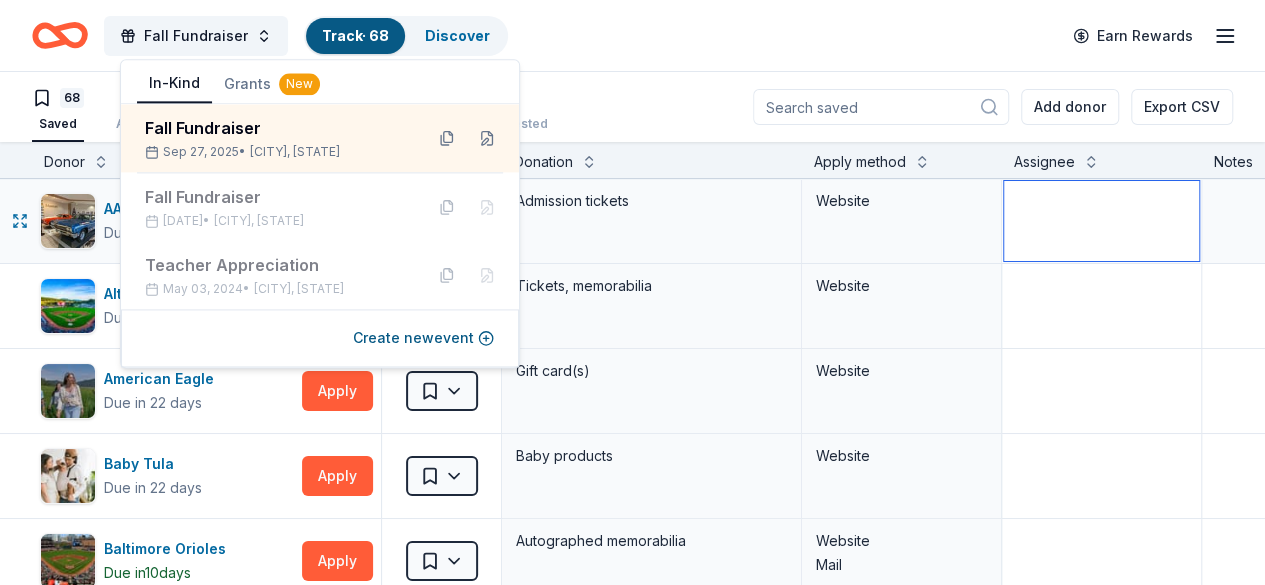 click at bounding box center (1101, 221) 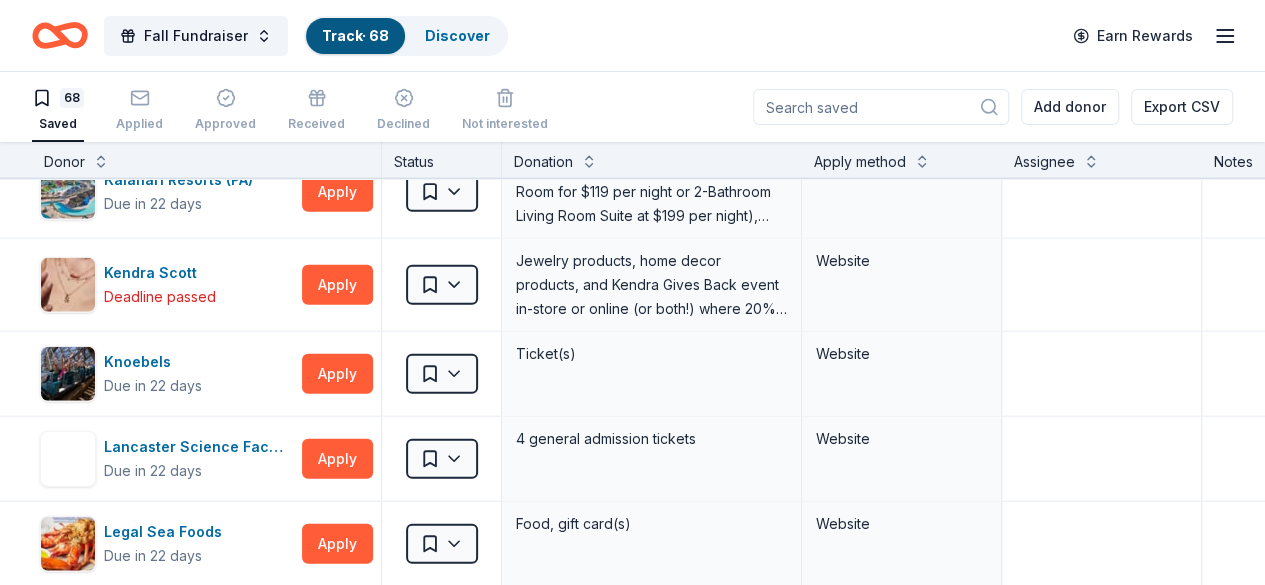 scroll, scrollTop: 2551, scrollLeft: 0, axis: vertical 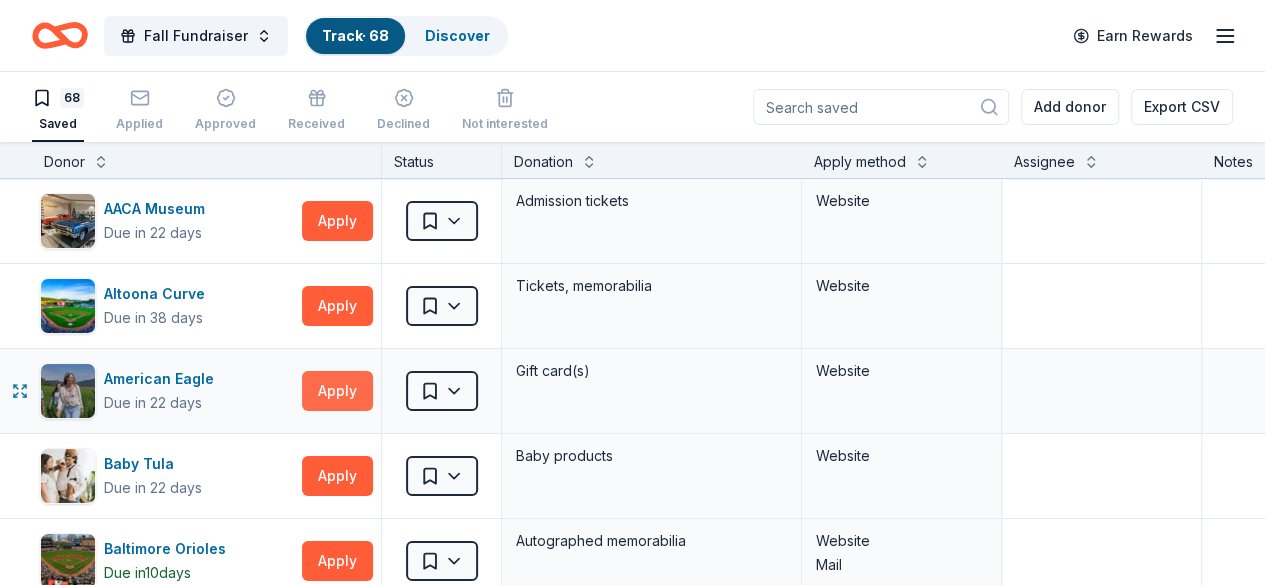 click on "Apply" at bounding box center [337, 391] 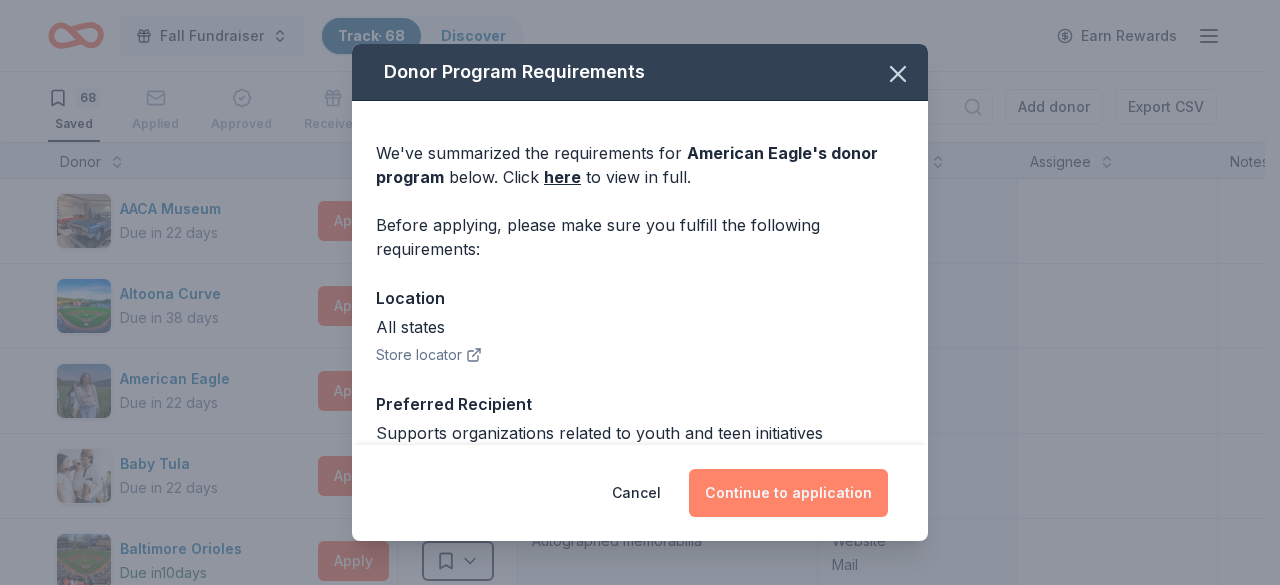 click on "Continue to application" at bounding box center [788, 493] 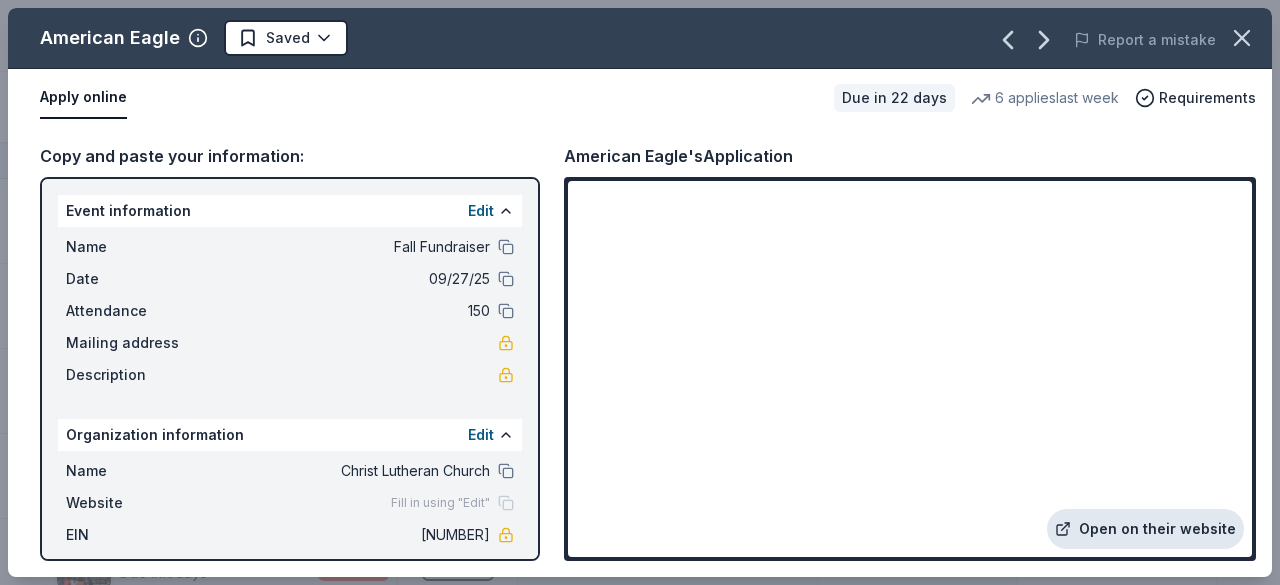 click on "Open on their website" at bounding box center [1145, 529] 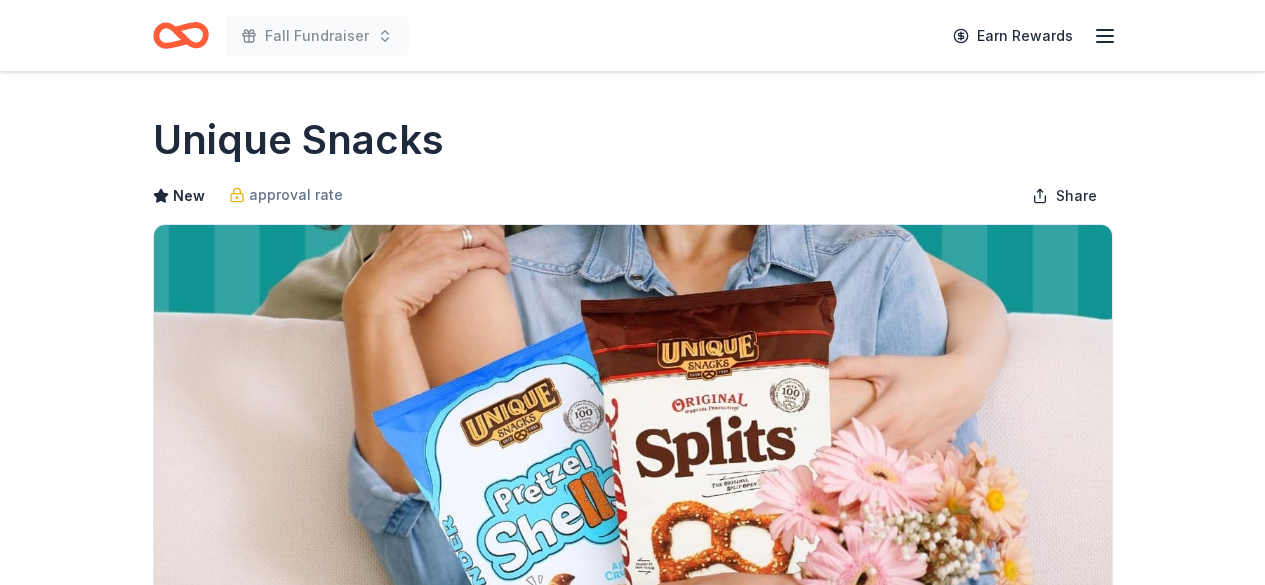 scroll, scrollTop: 0, scrollLeft: 0, axis: both 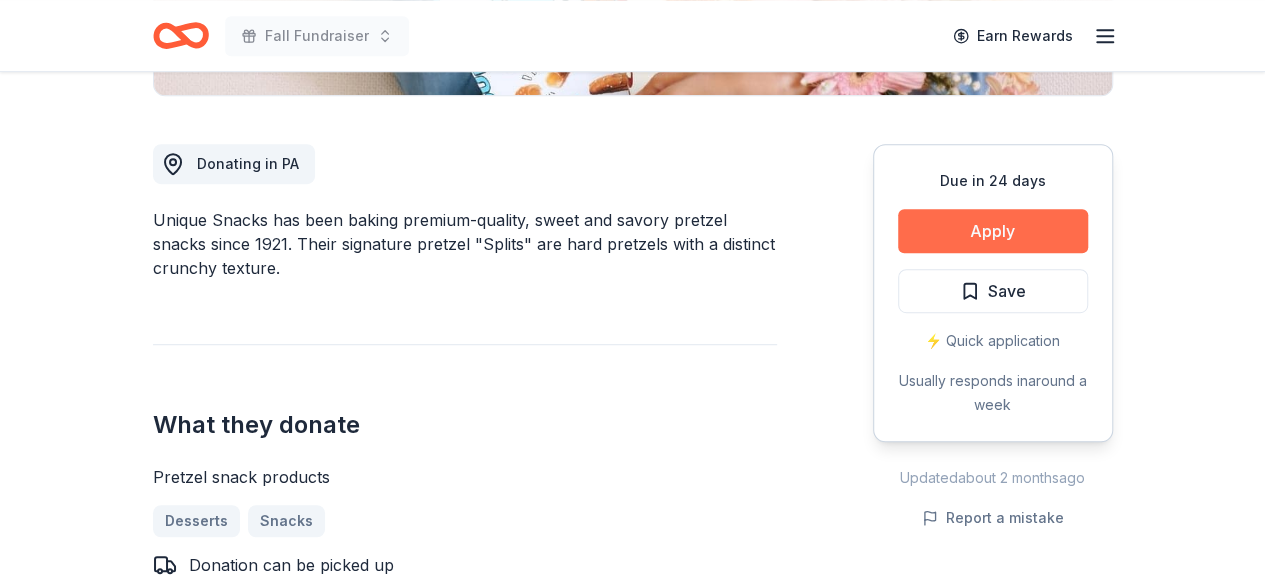 click on "Apply" at bounding box center (993, 231) 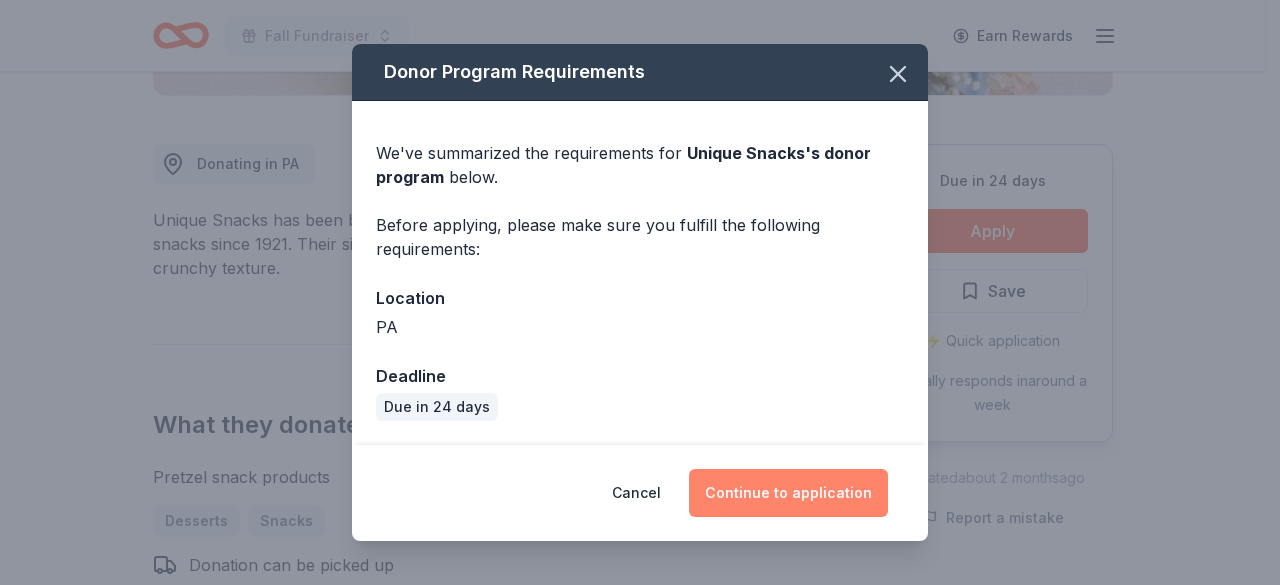 click on "Continue to application" at bounding box center (788, 493) 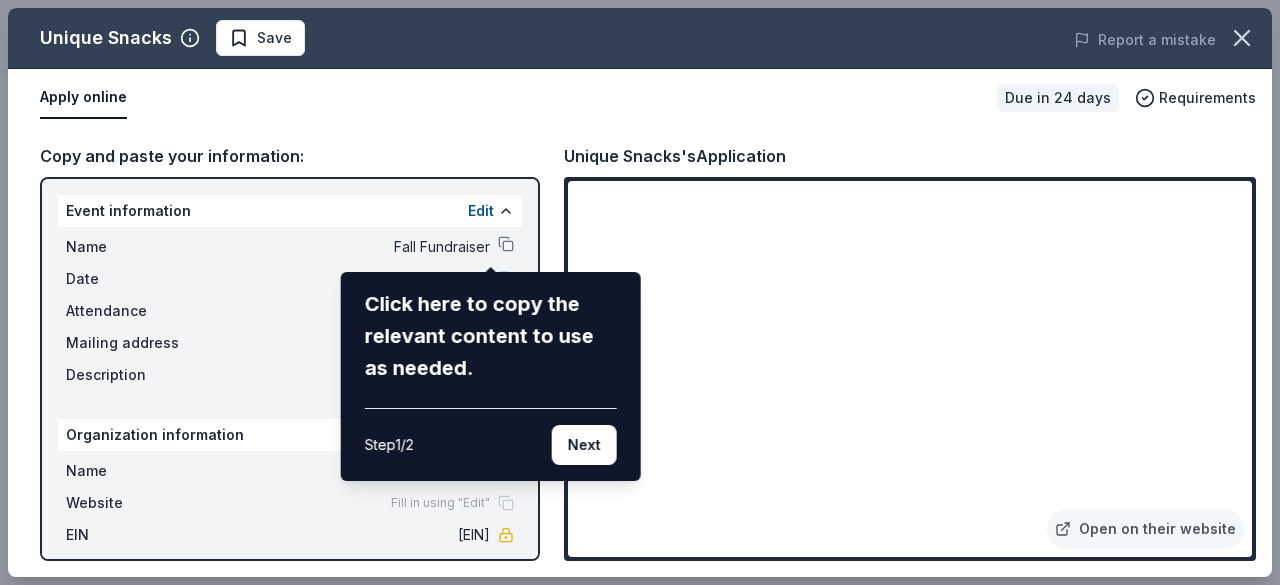 click on "Unique Snacks Save Report a mistake Apply online Due in 24 days Requirements Copy and paste your information: Event information Edit Name Fall Fundraiser Click here to copy the relevant content to use as needed. Step  1 / 2 Next Date 09/27/25 Attendance 150 Mailing address Description Organization information Edit Name Christ Lutheran Church Website Fill in using "Edit" EIN 23-1531255 Mission statement Christ Lutheran Church is a nonprofit organization. It is based in Fleetwood, PA. It received its nonprofit status in 1988. Unique Snacks's  Application Open on their website" at bounding box center [640, 292] 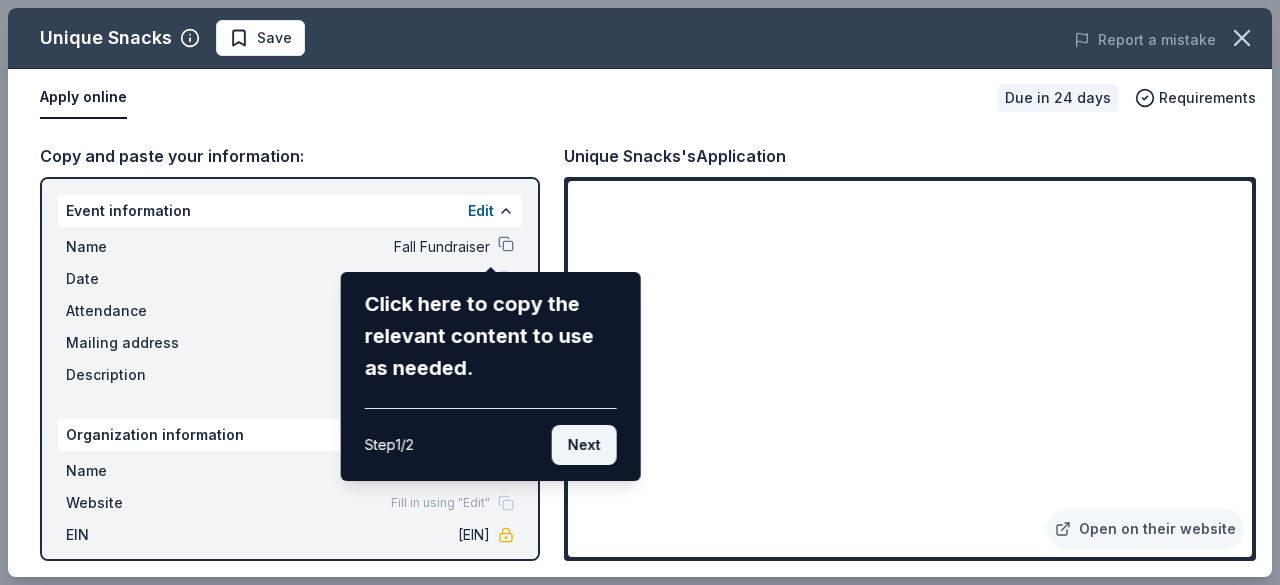 click on "Next" at bounding box center [584, 445] 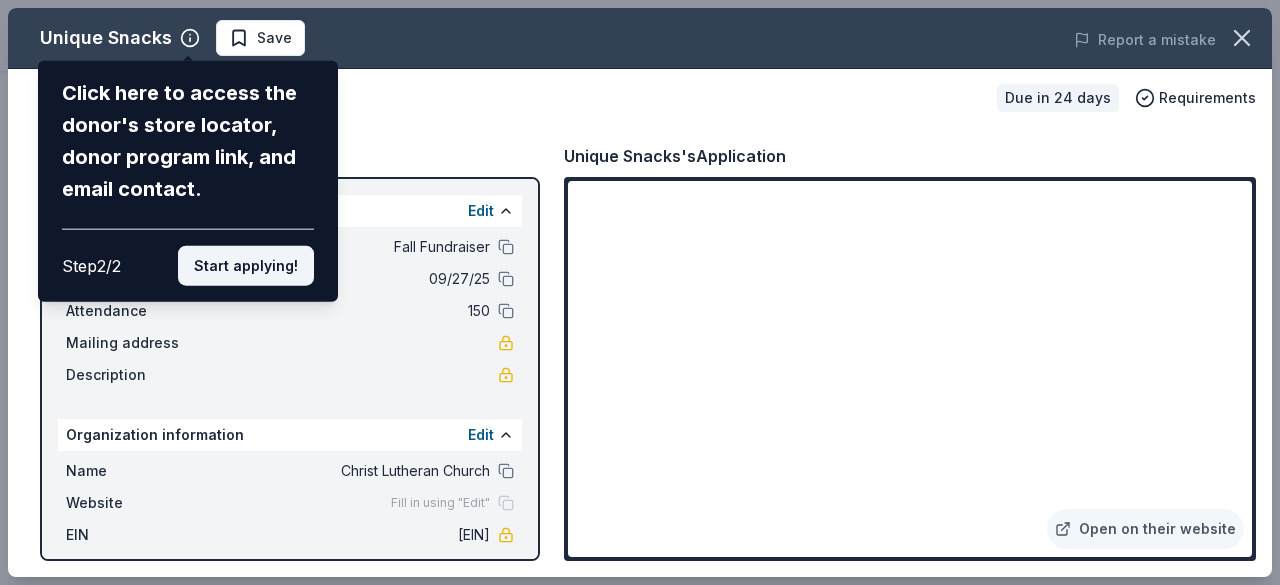 click on "Start applying!" at bounding box center (246, 266) 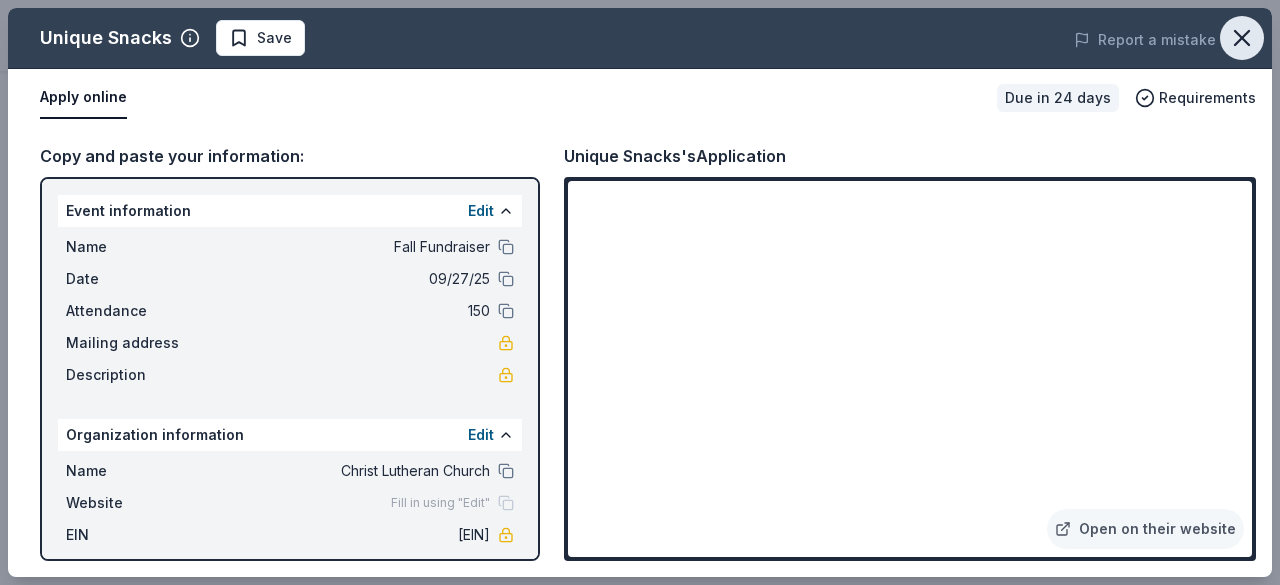 click 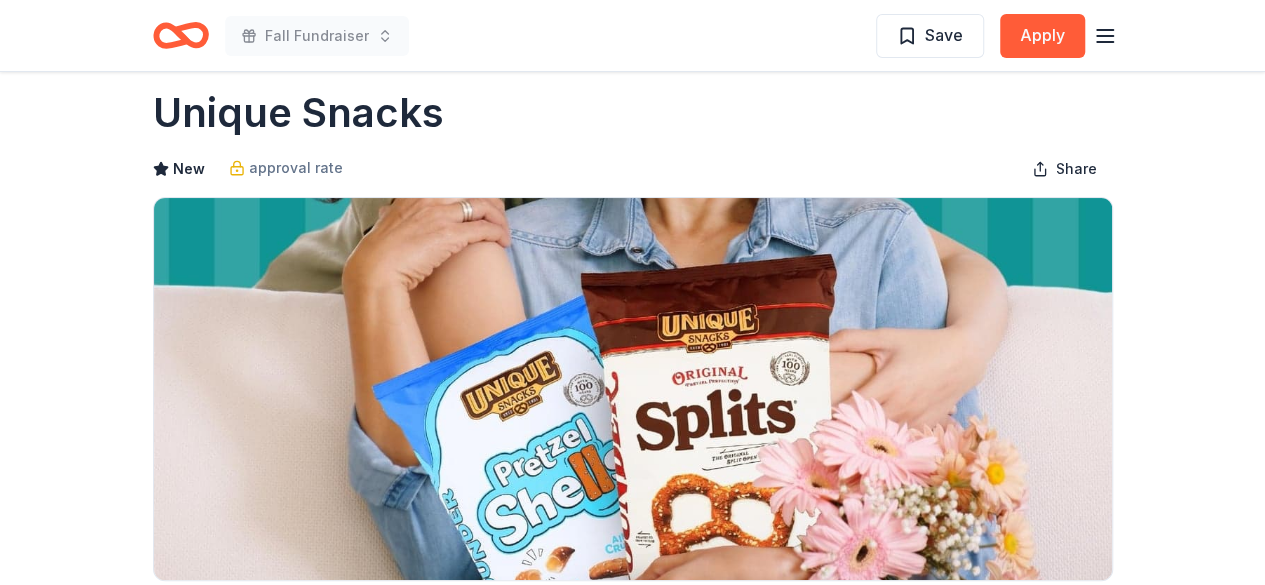 scroll, scrollTop: 0, scrollLeft: 0, axis: both 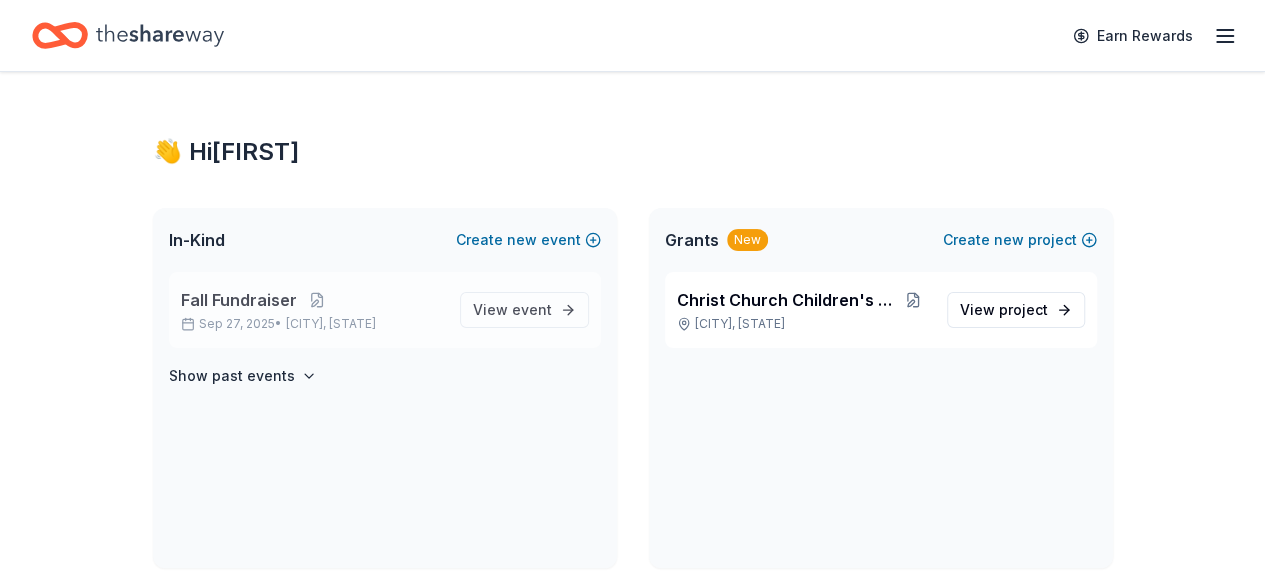 click on "Fall Fundraiser" at bounding box center [239, 300] 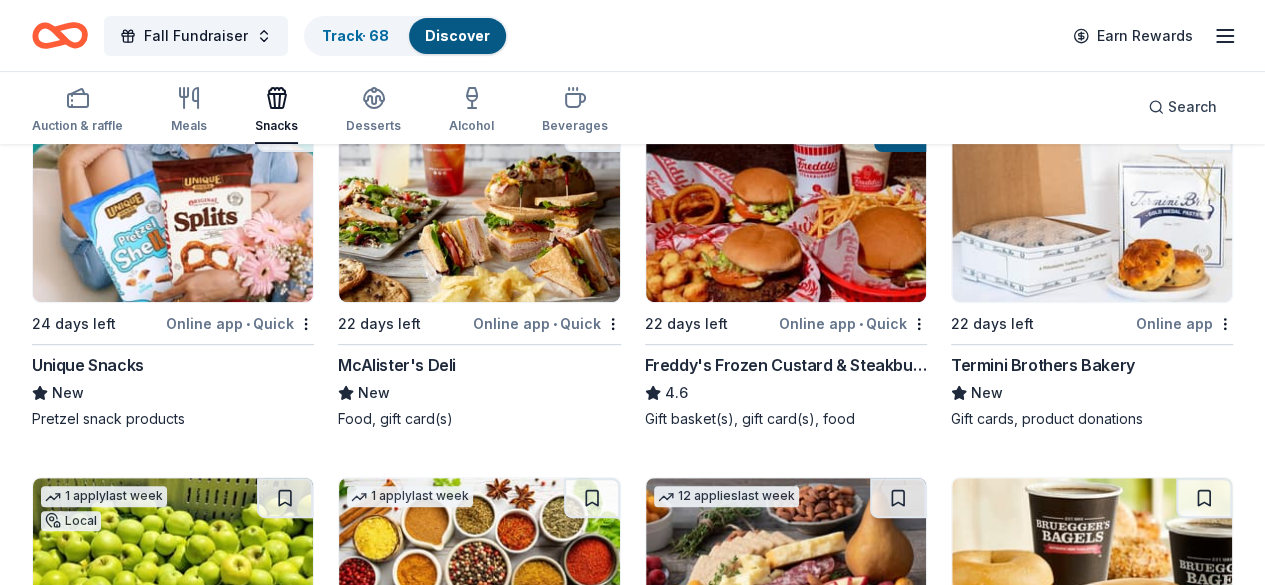 scroll, scrollTop: 250, scrollLeft: 0, axis: vertical 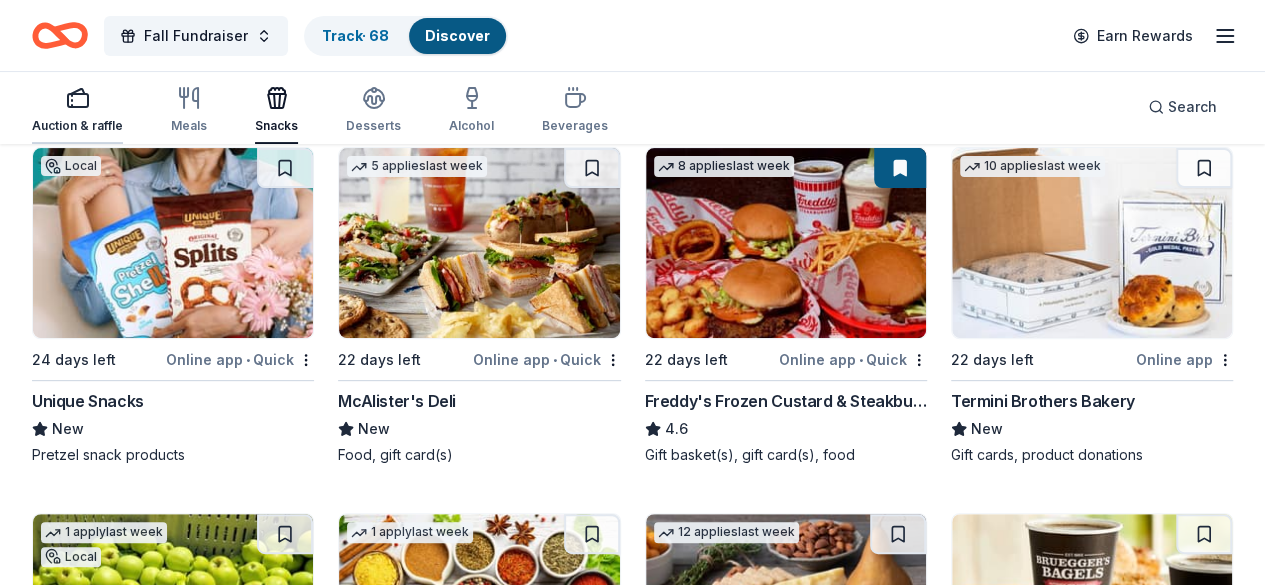 click 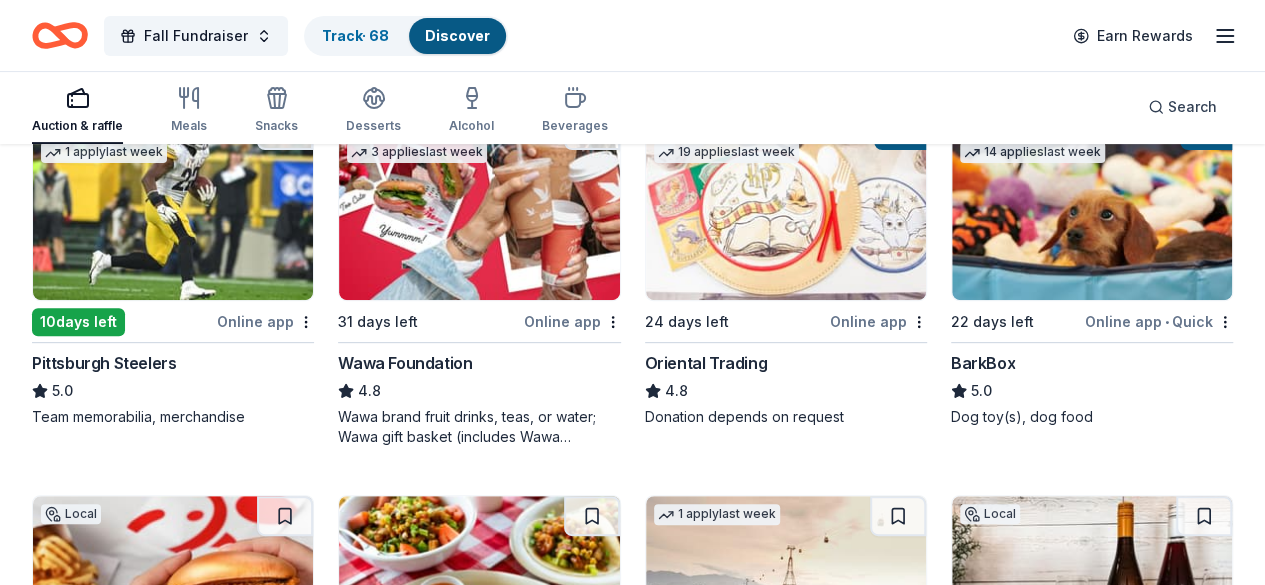 scroll, scrollTop: 372, scrollLeft: 0, axis: vertical 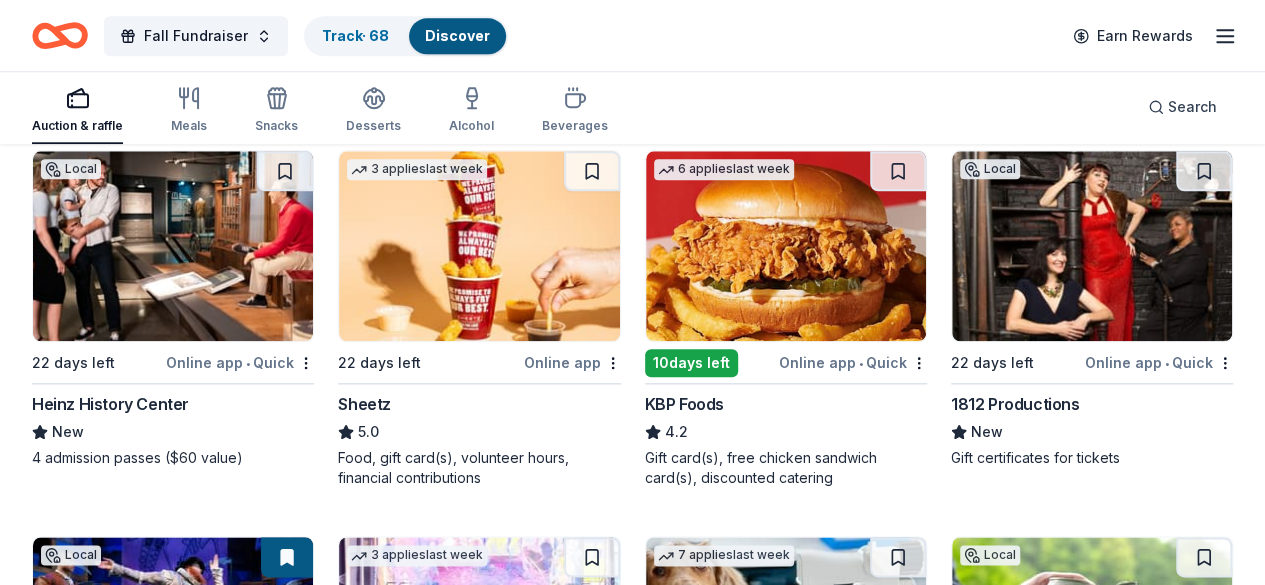 click on "Fulton Theatre" at bounding box center (87, 790) 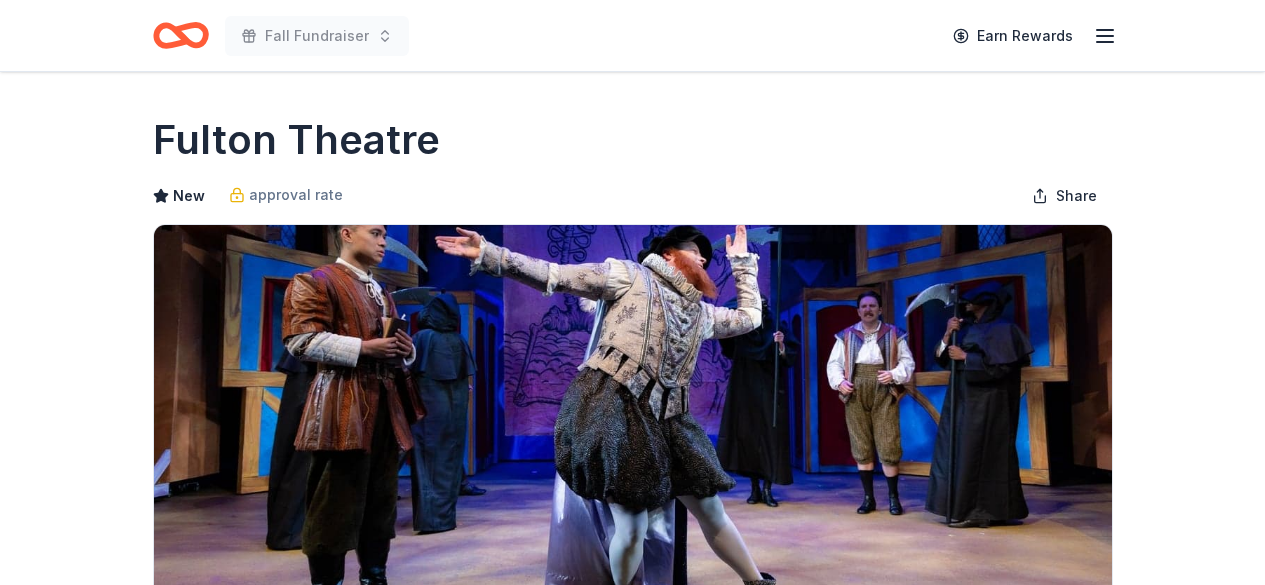 scroll, scrollTop: 0, scrollLeft: 0, axis: both 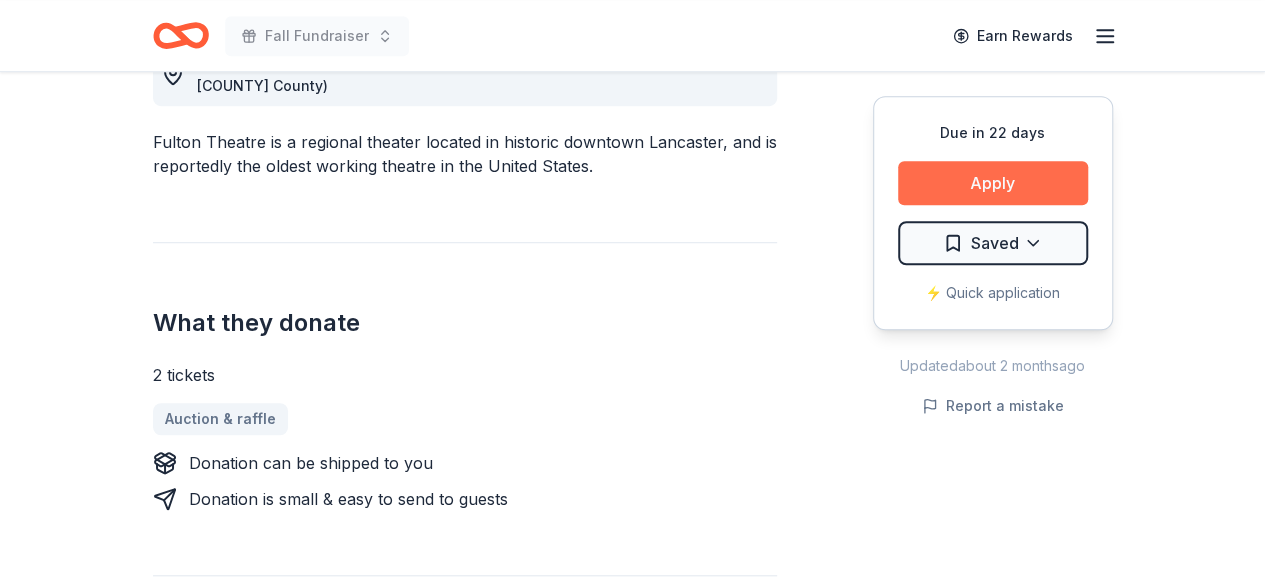 click on "Apply" at bounding box center [993, 183] 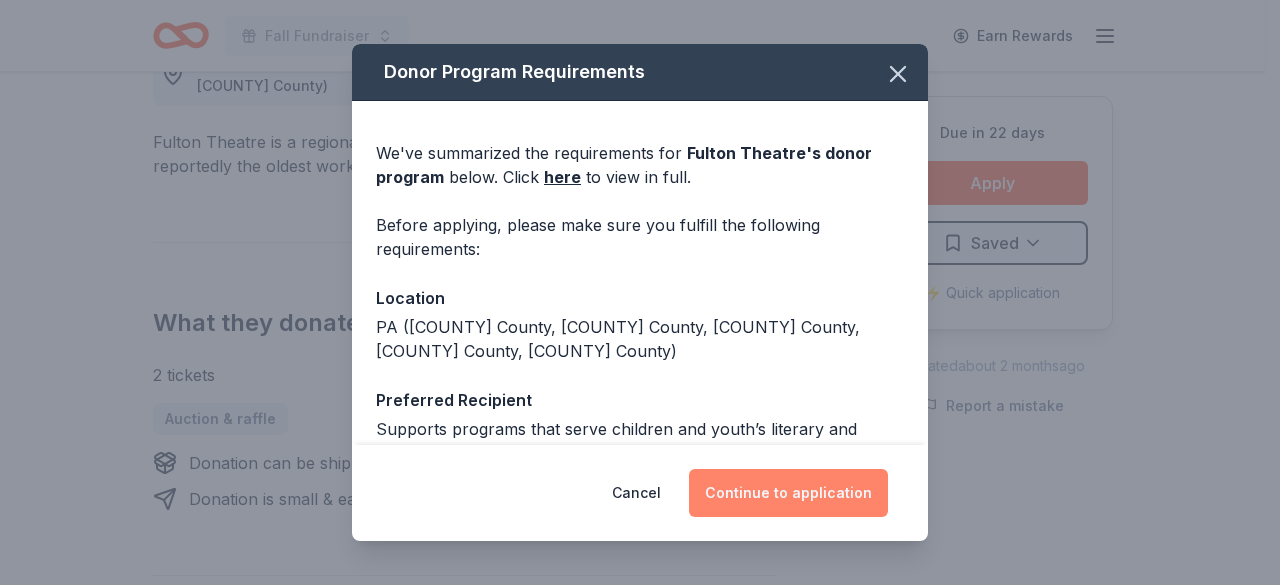 click on "Continue to application" at bounding box center (788, 493) 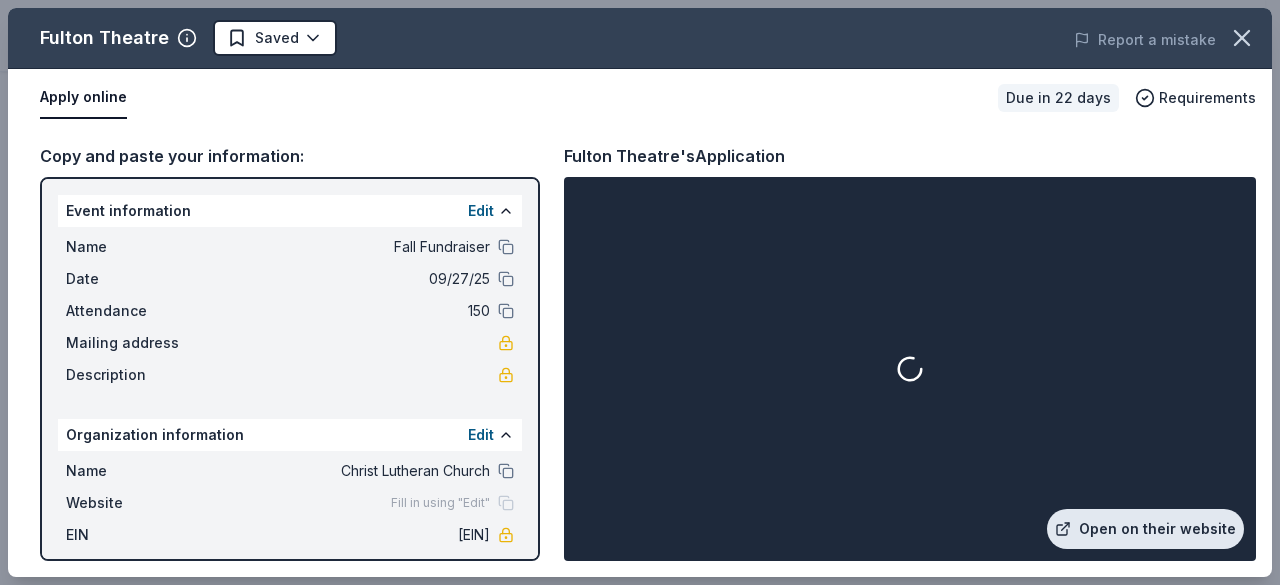 click on "Open on their website" at bounding box center [1145, 529] 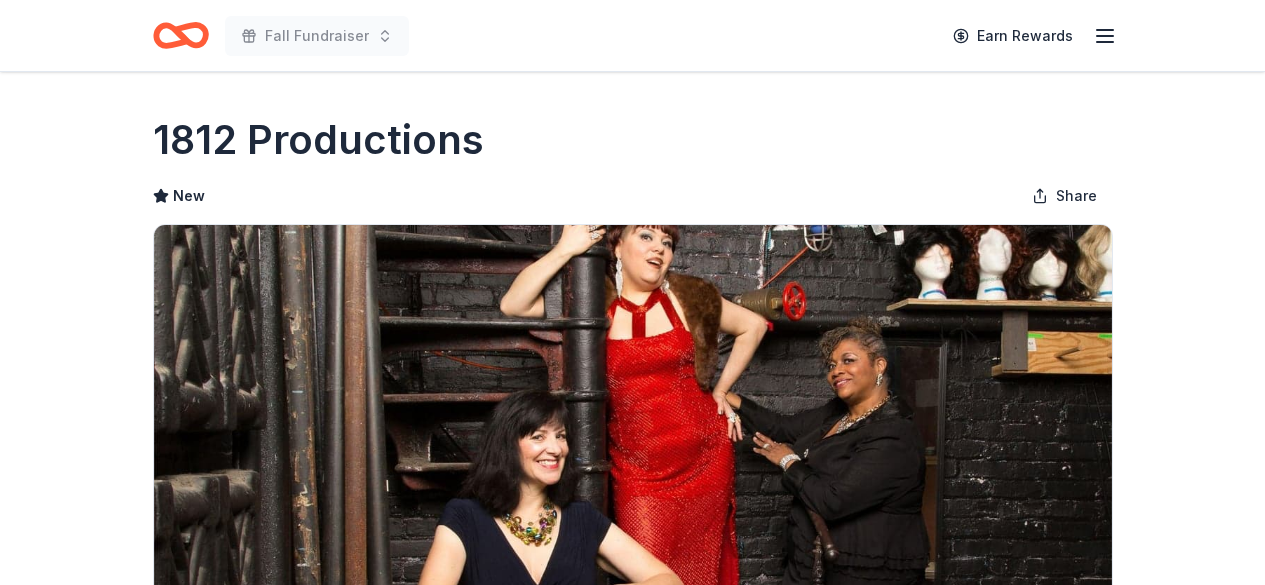 scroll, scrollTop: 0, scrollLeft: 0, axis: both 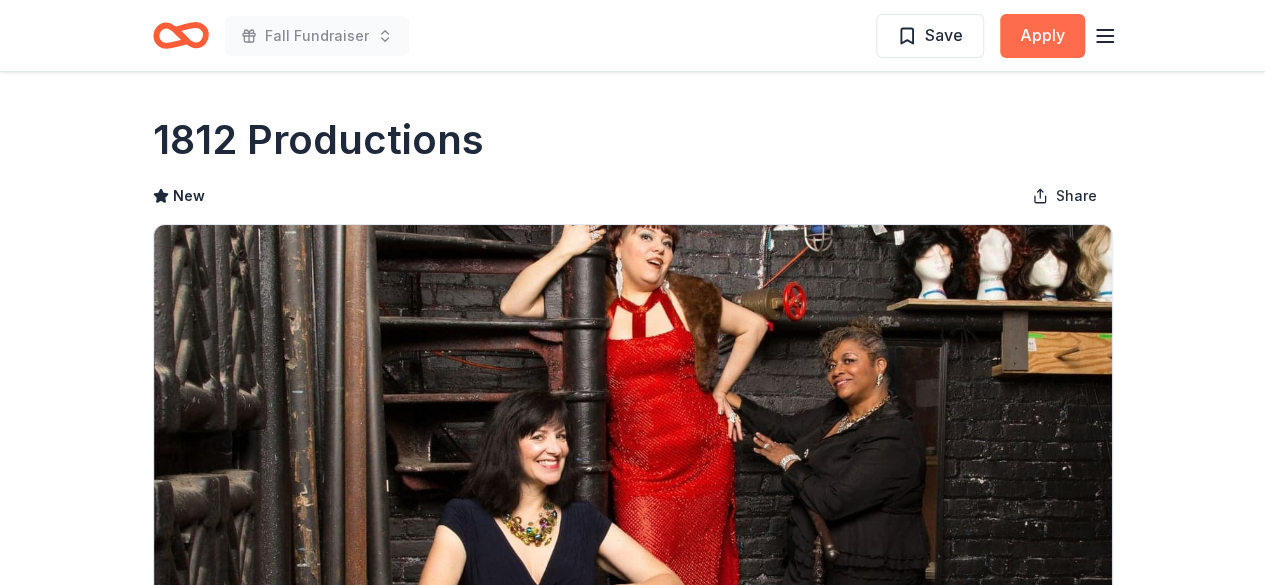 click on "Apply" at bounding box center [1042, 36] 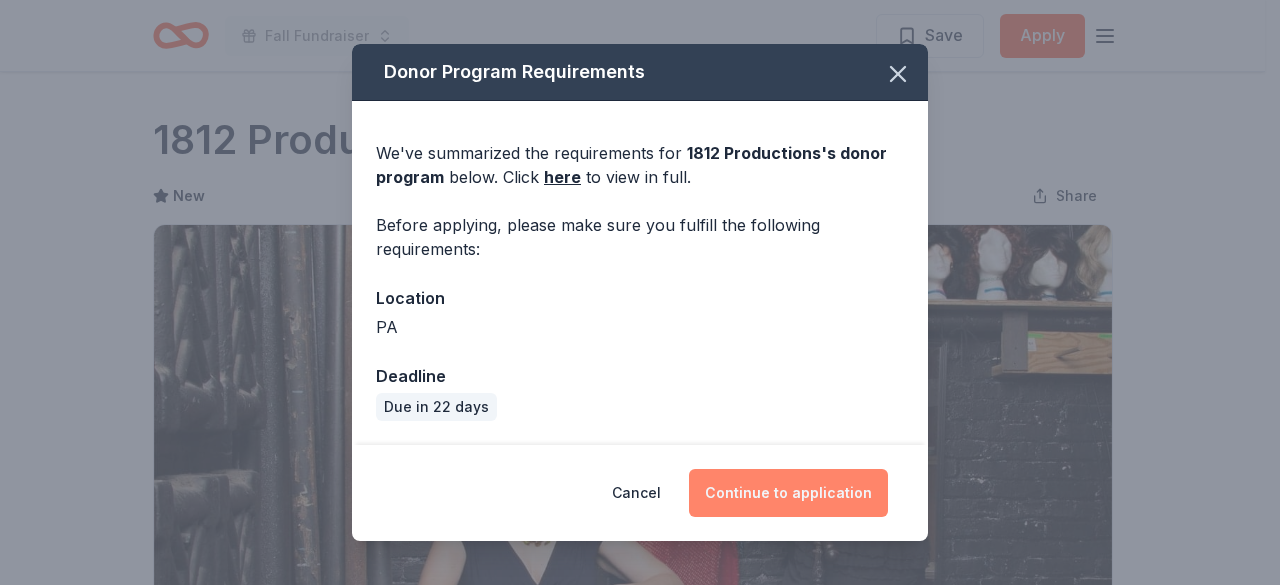 click on "Continue to application" at bounding box center (788, 493) 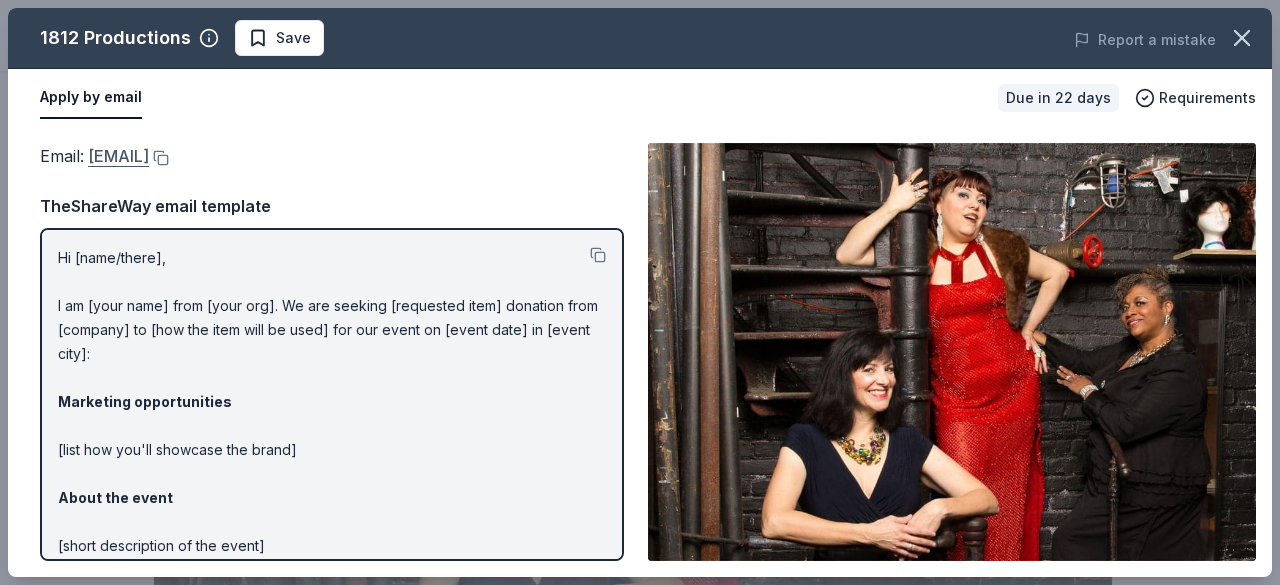 drag, startPoint x: 87, startPoint y: 155, endPoint x: 247, endPoint y: 170, distance: 160.70158 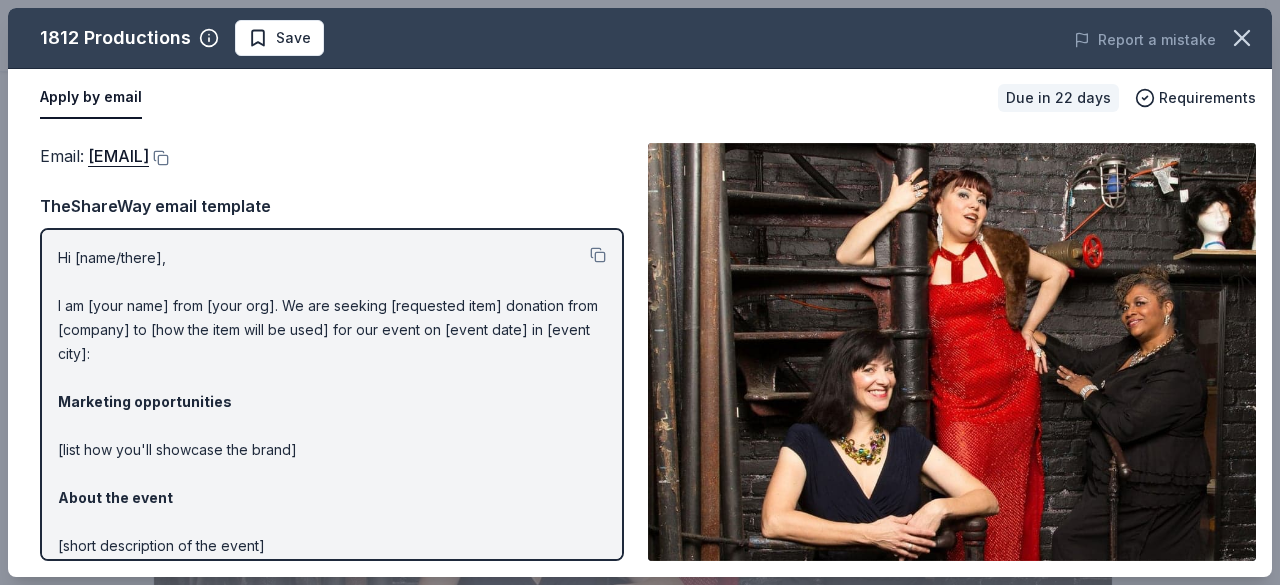 drag, startPoint x: 85, startPoint y: 157, endPoint x: 232, endPoint y: 171, distance: 147.66516 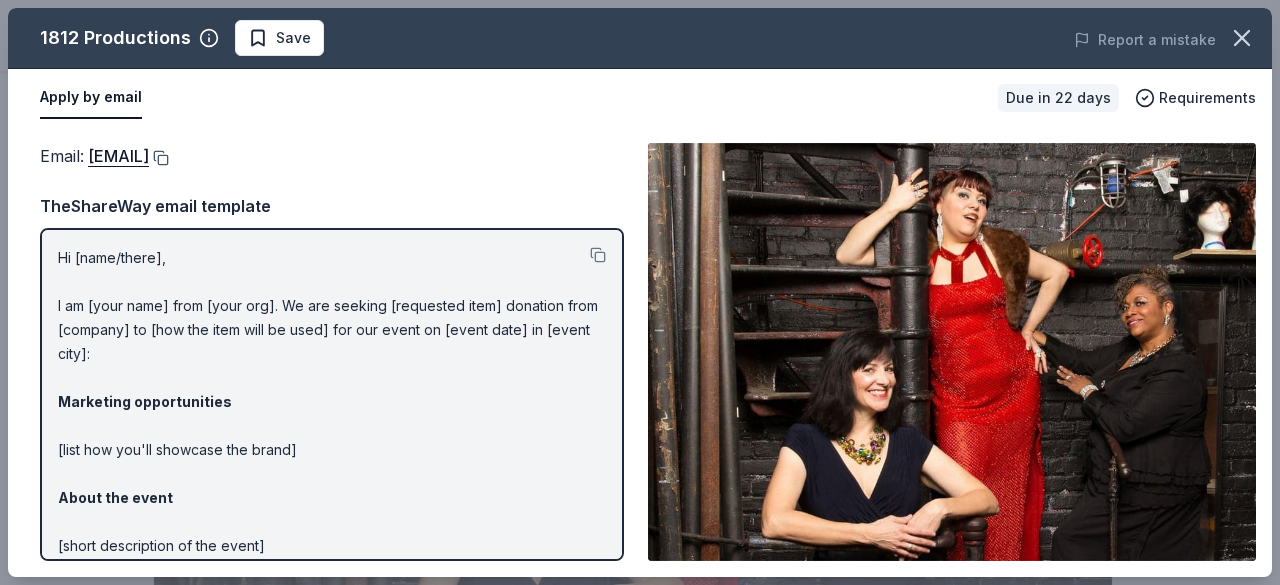 click at bounding box center (159, 158) 